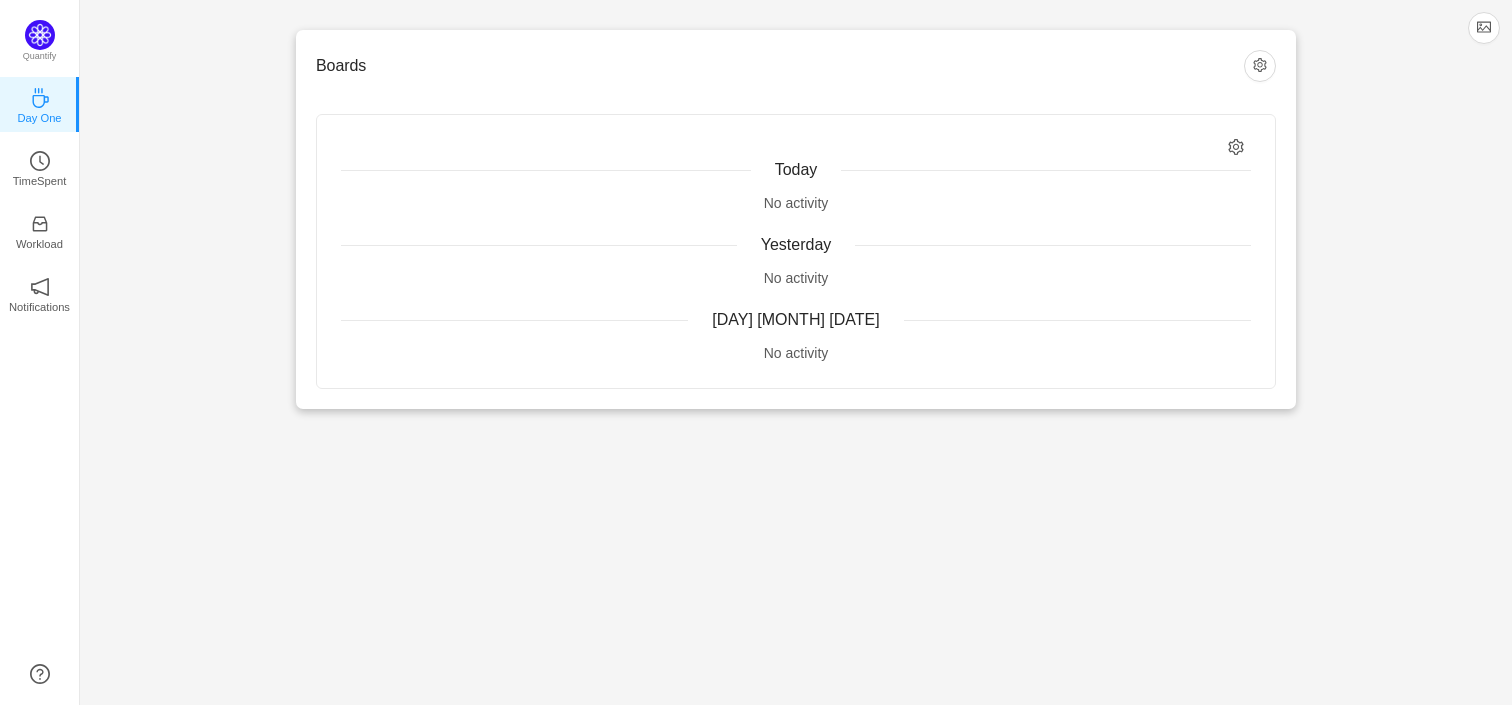 scroll, scrollTop: 0, scrollLeft: 0, axis: both 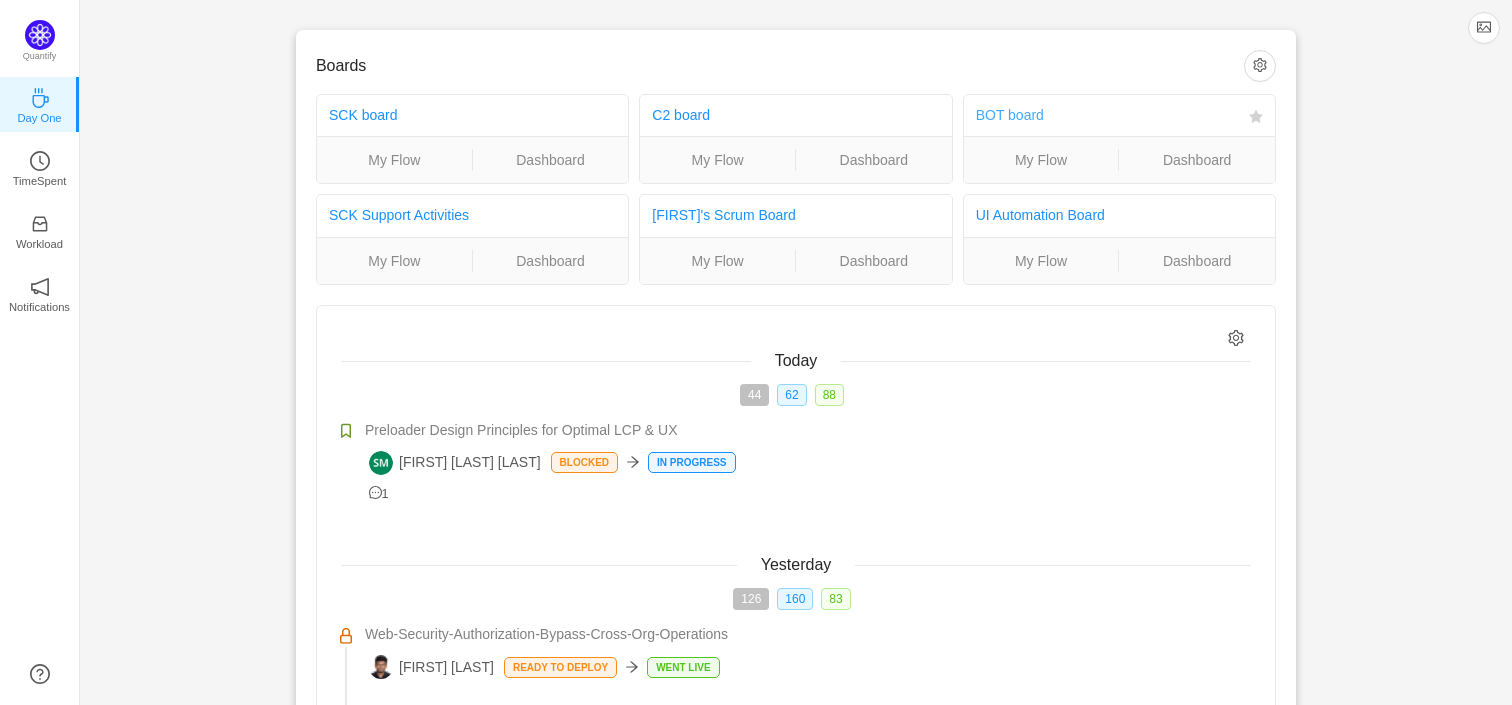 click on "BOT board" at bounding box center [1010, 115] 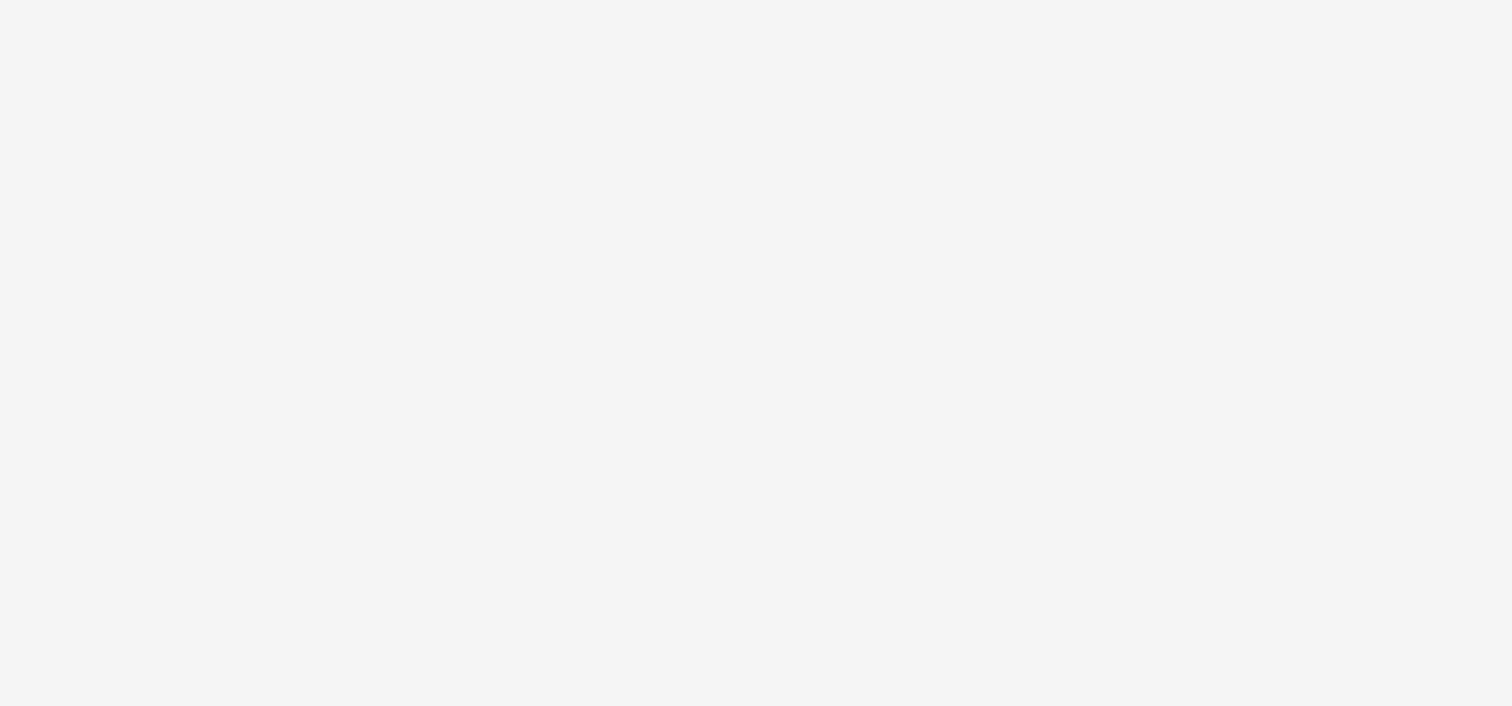 scroll, scrollTop: 0, scrollLeft: 0, axis: both 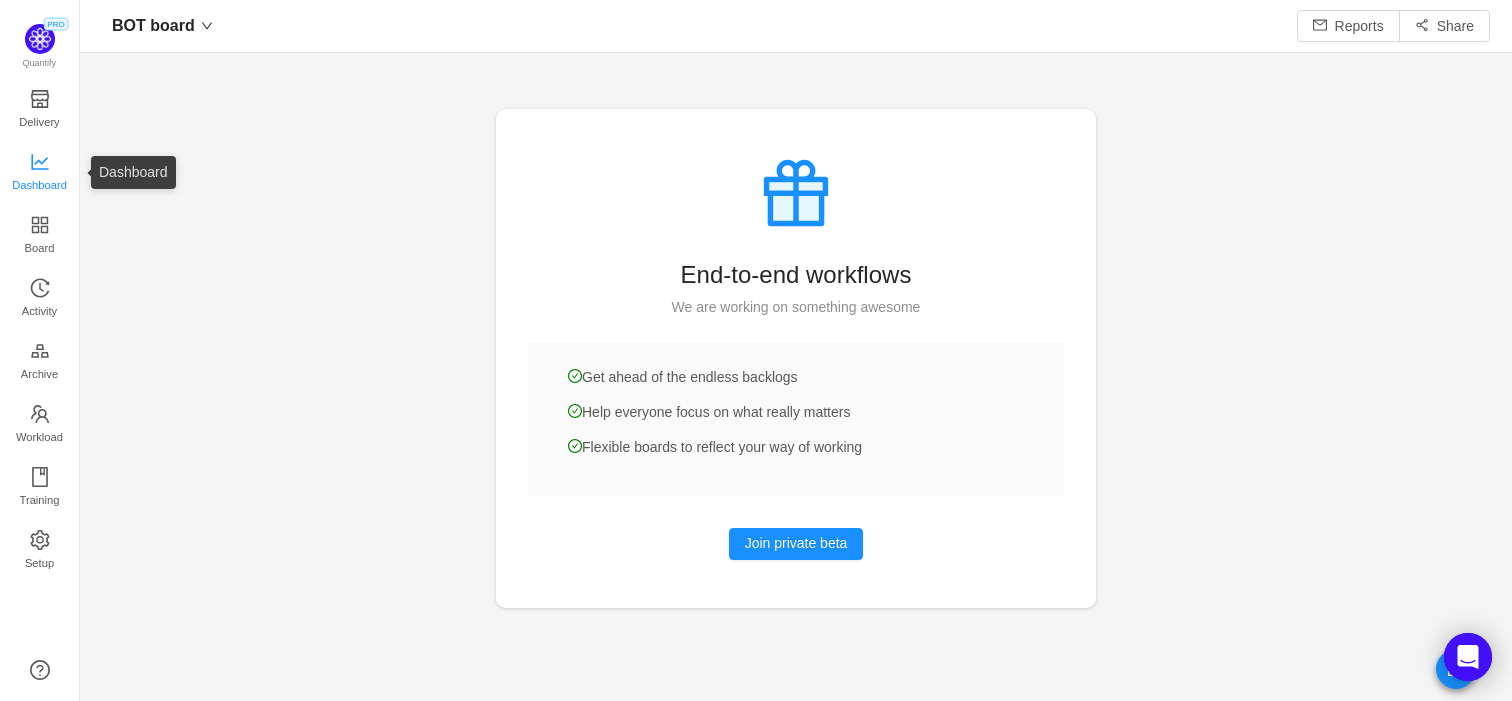 click on "Dashboard" at bounding box center [39, 185] 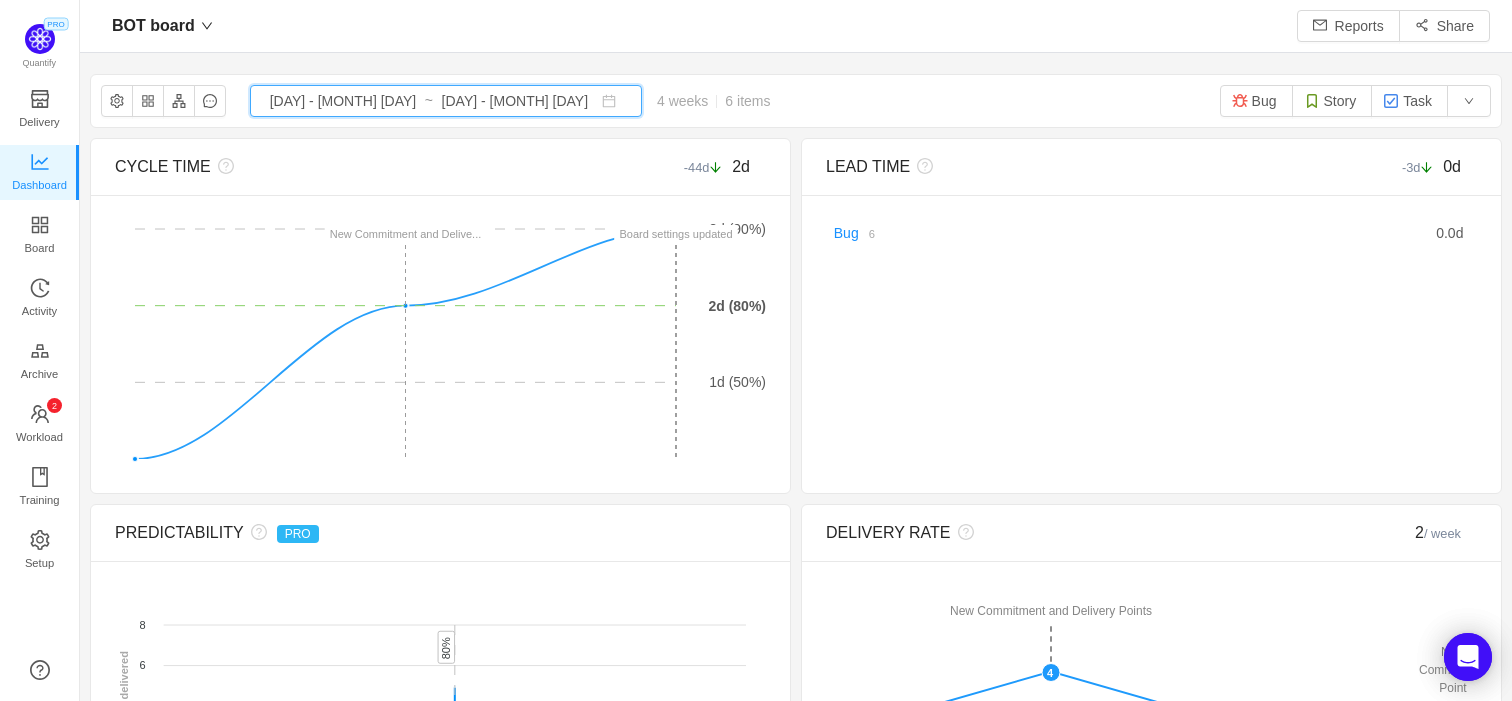 click at bounding box center (609, 101) 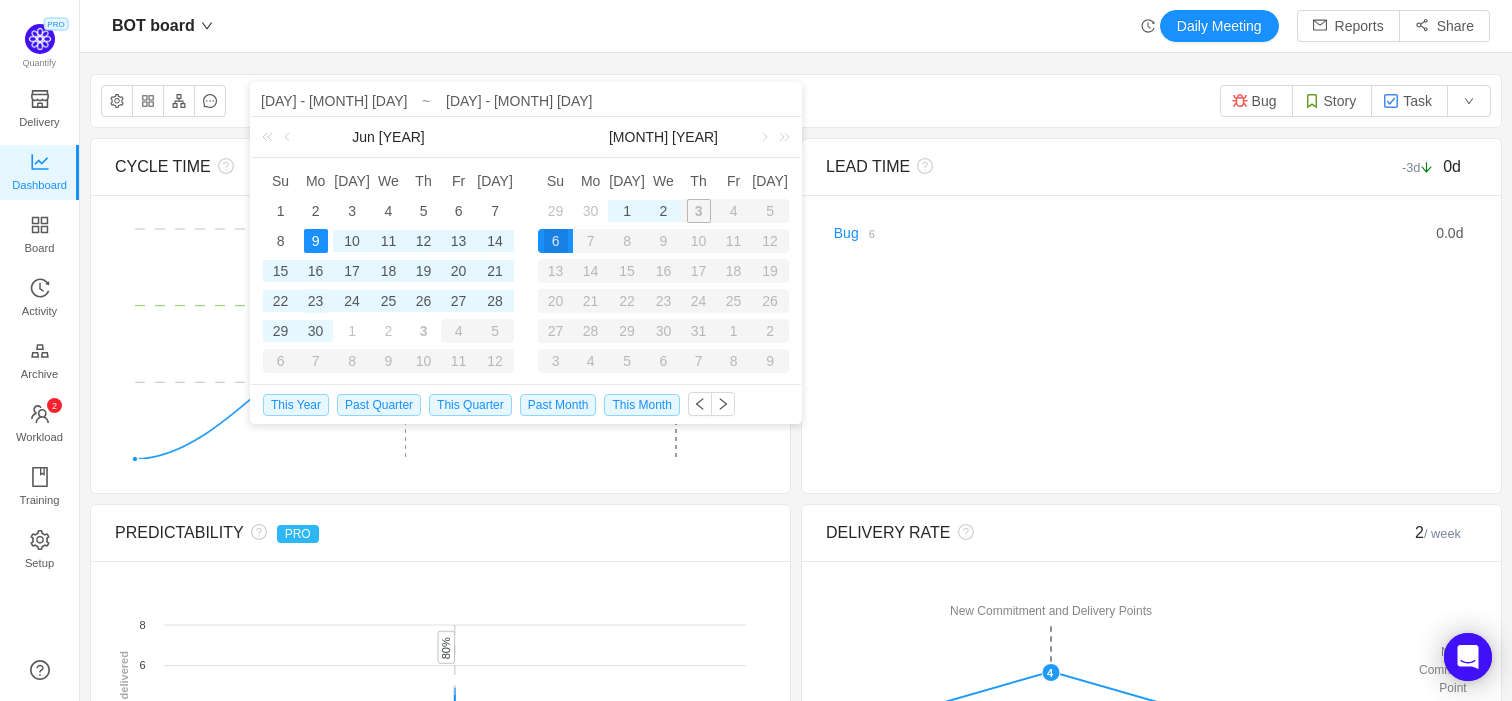 click on "23" at bounding box center (352, 241) 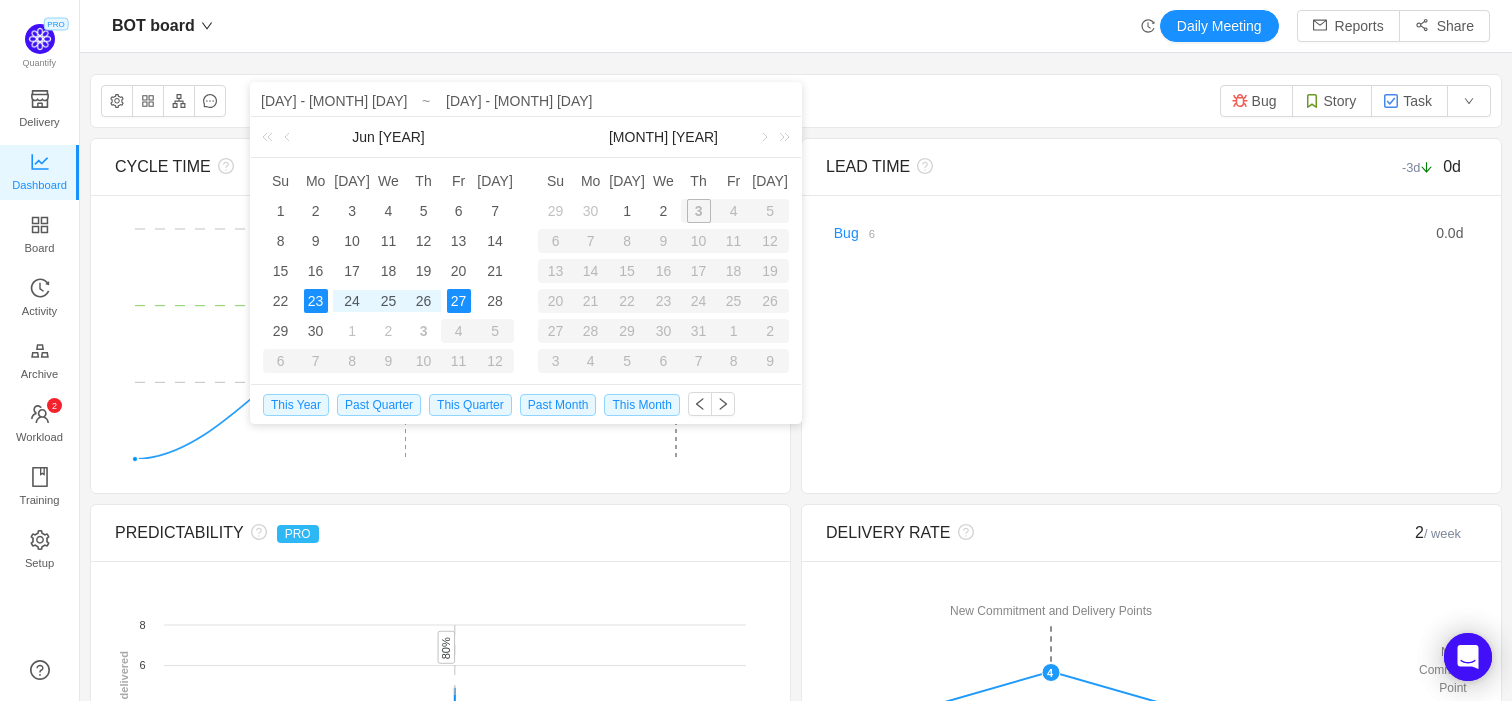 click on "27" at bounding box center (459, 301) 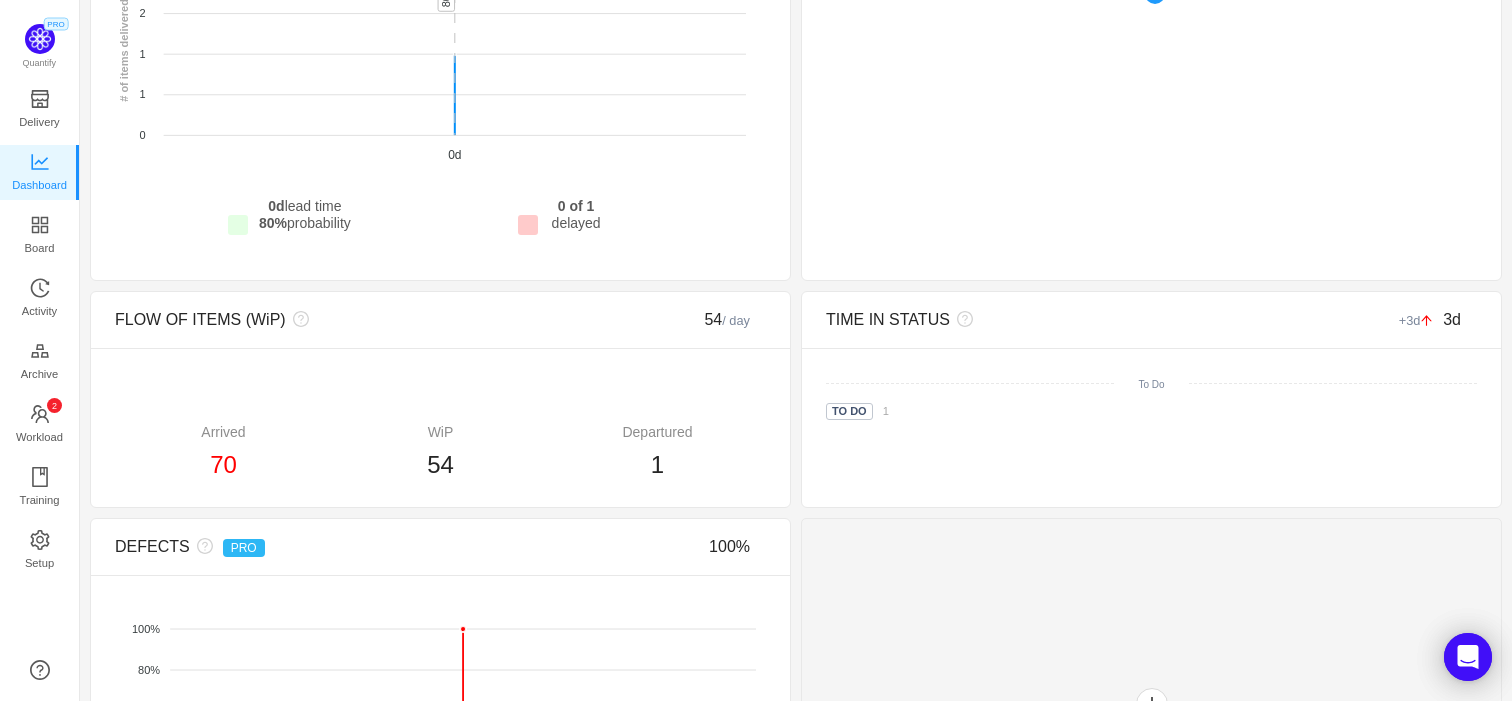 scroll, scrollTop: 850, scrollLeft: 0, axis: vertical 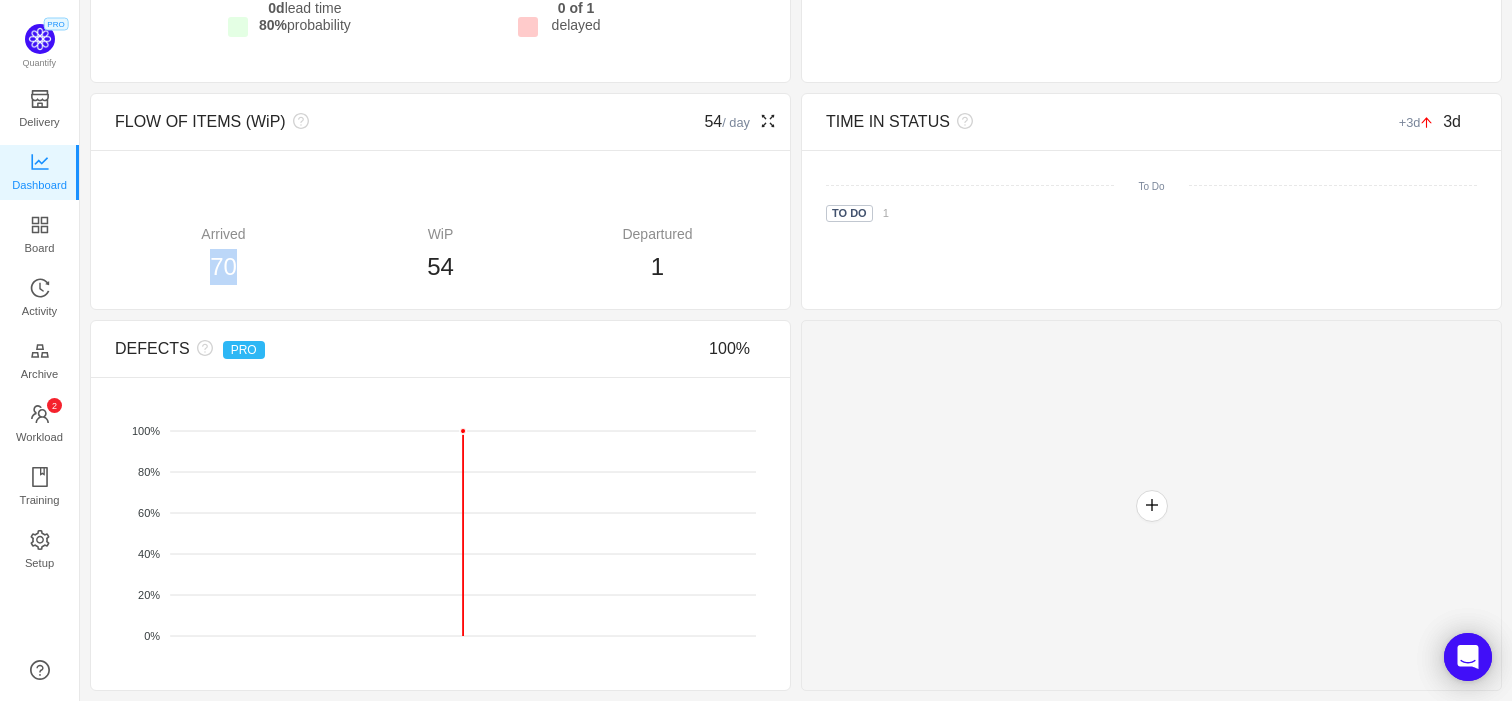 drag, startPoint x: 206, startPoint y: 264, endPoint x: 257, endPoint y: 264, distance: 51 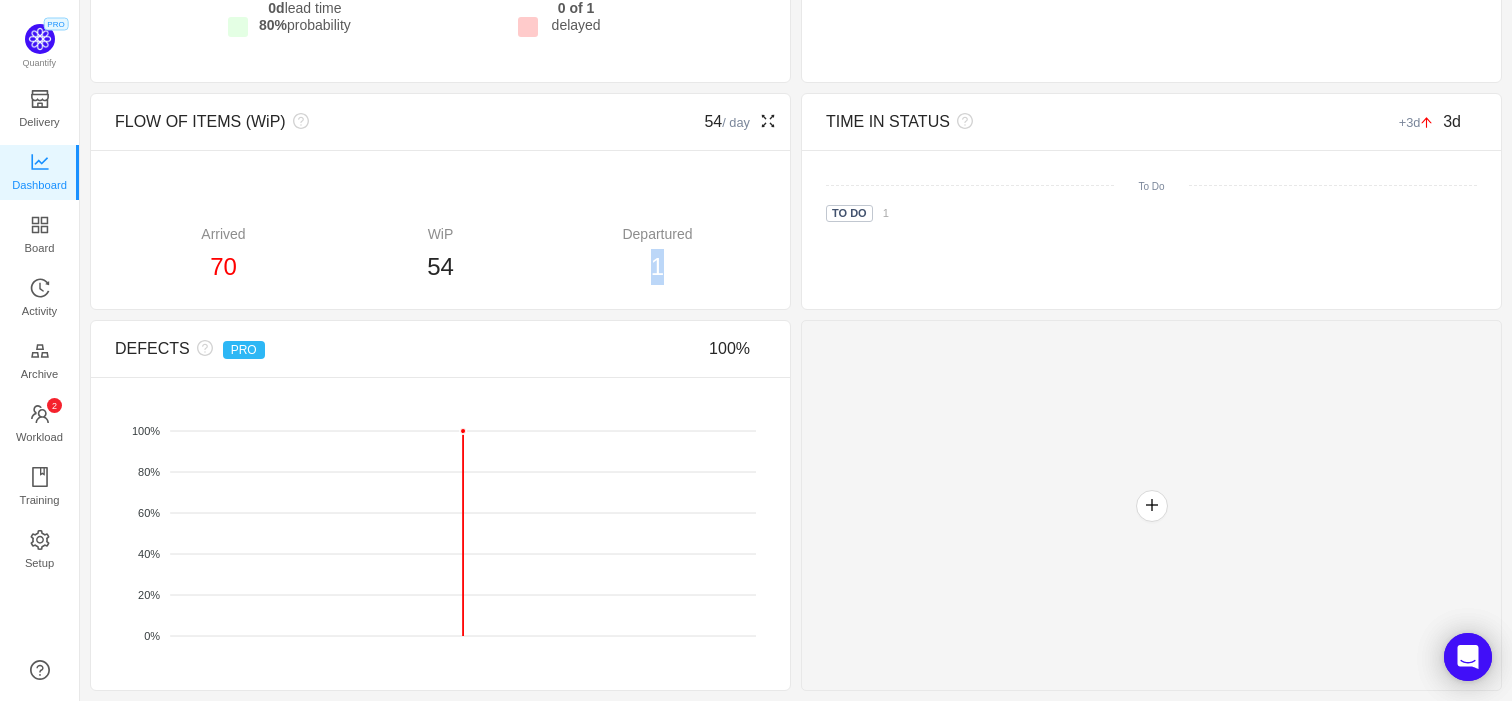 drag, startPoint x: 641, startPoint y: 261, endPoint x: 687, endPoint y: 261, distance: 46 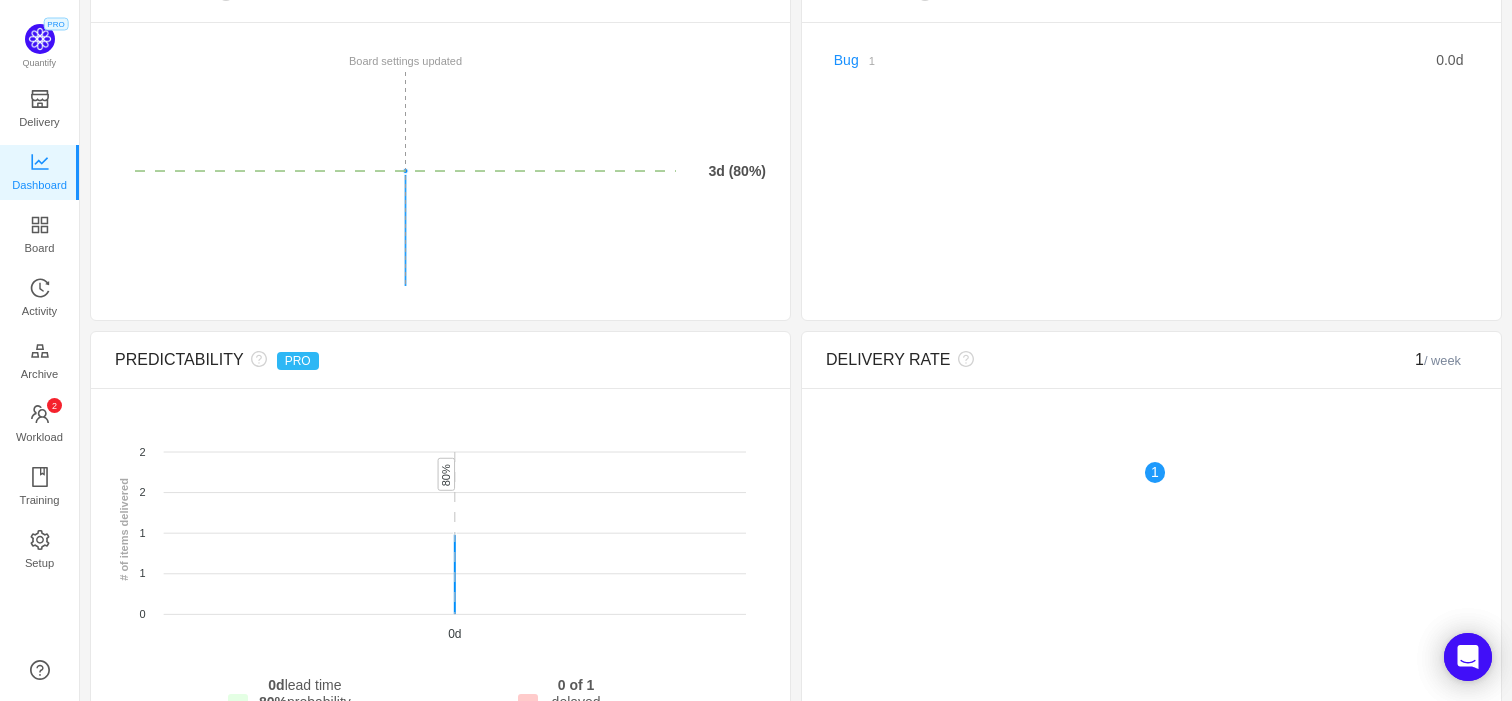 scroll, scrollTop: 0, scrollLeft: 0, axis: both 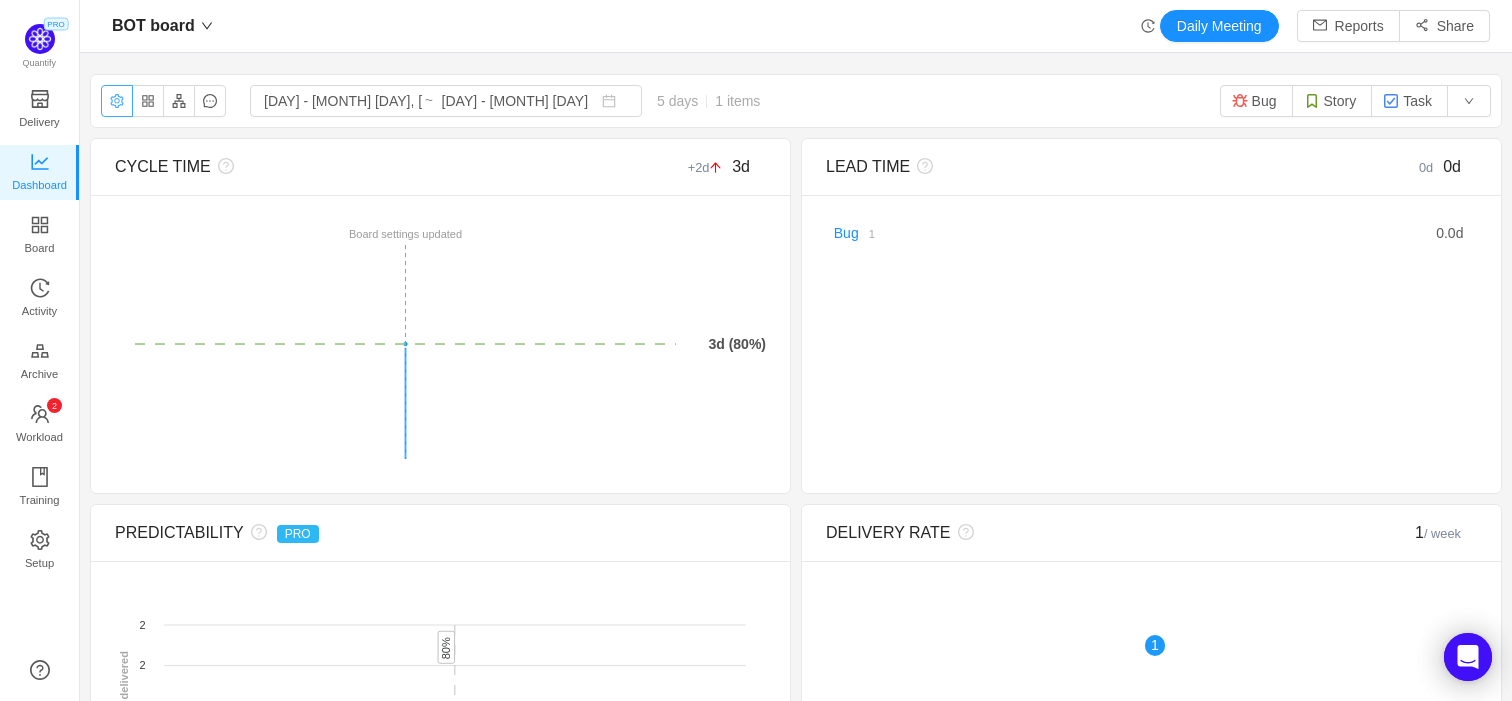 click at bounding box center [117, 101] 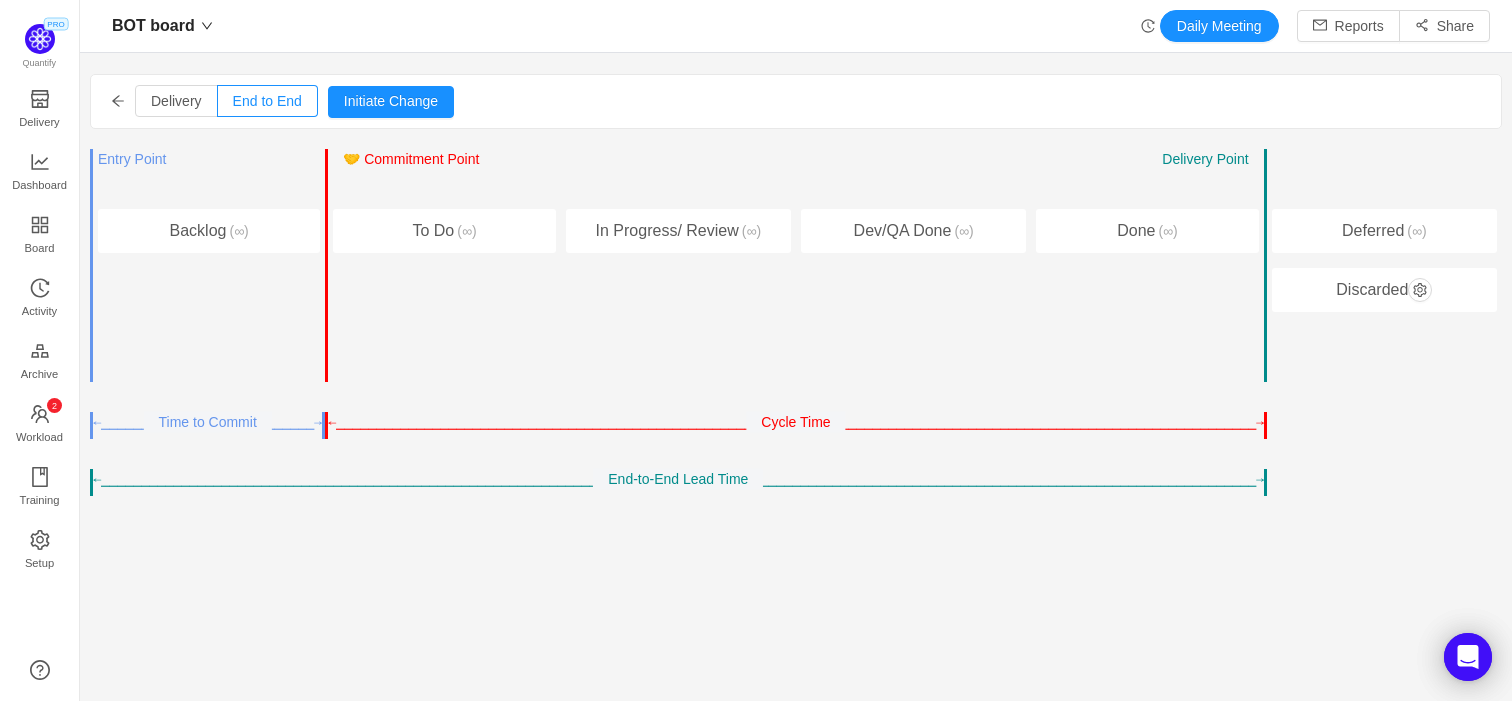click on "Delivery   End to End   Pull   Push  Initiate Change Cancel Confirm" at bounding box center [796, 101] 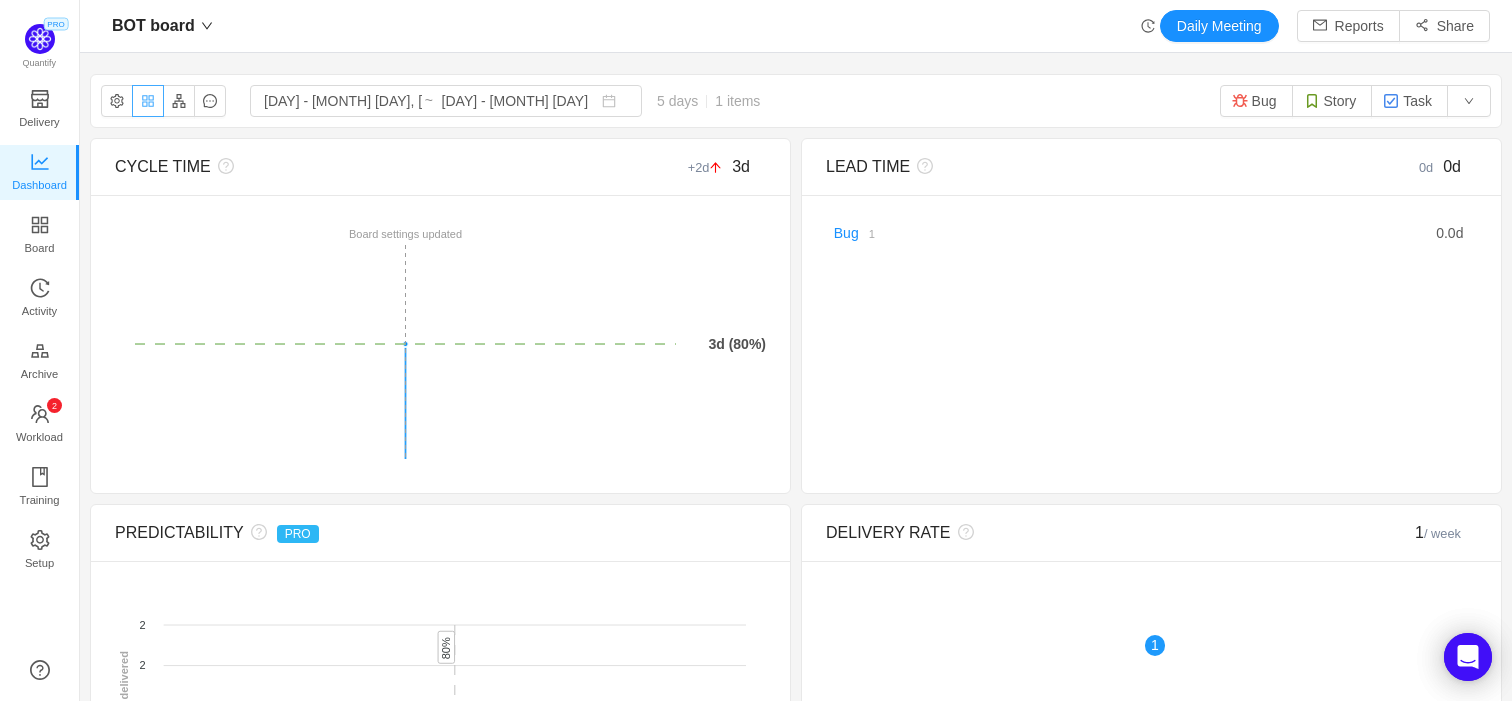 click at bounding box center (148, 101) 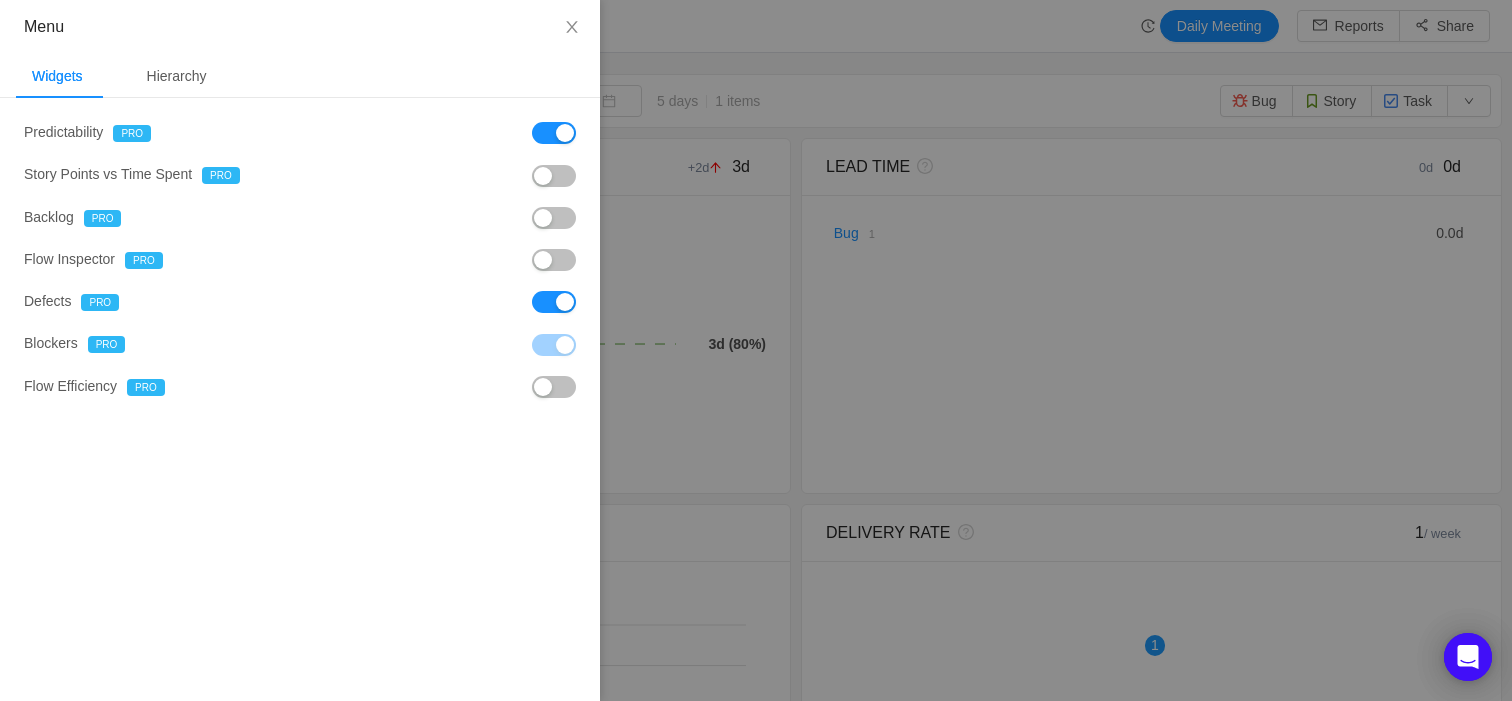 click at bounding box center [0, 0] 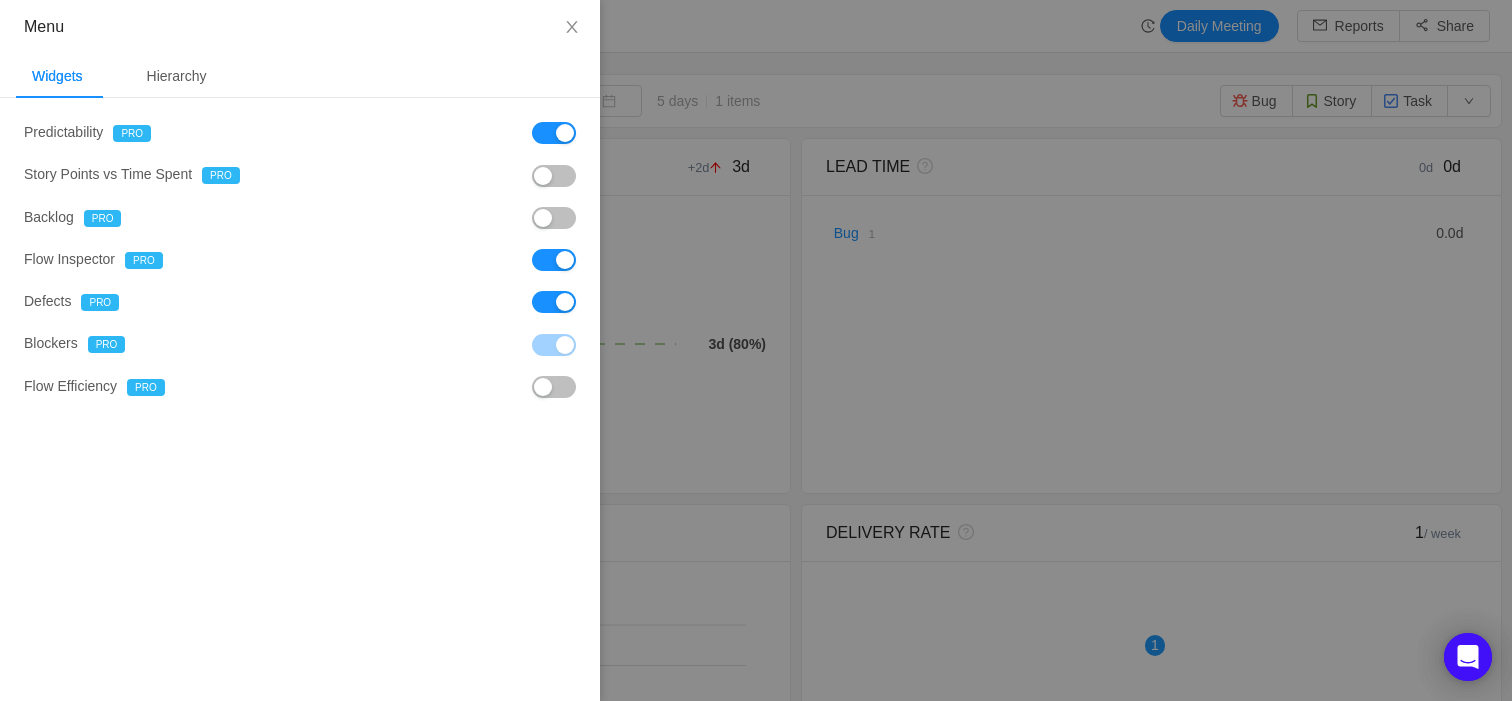 click at bounding box center (0, 0) 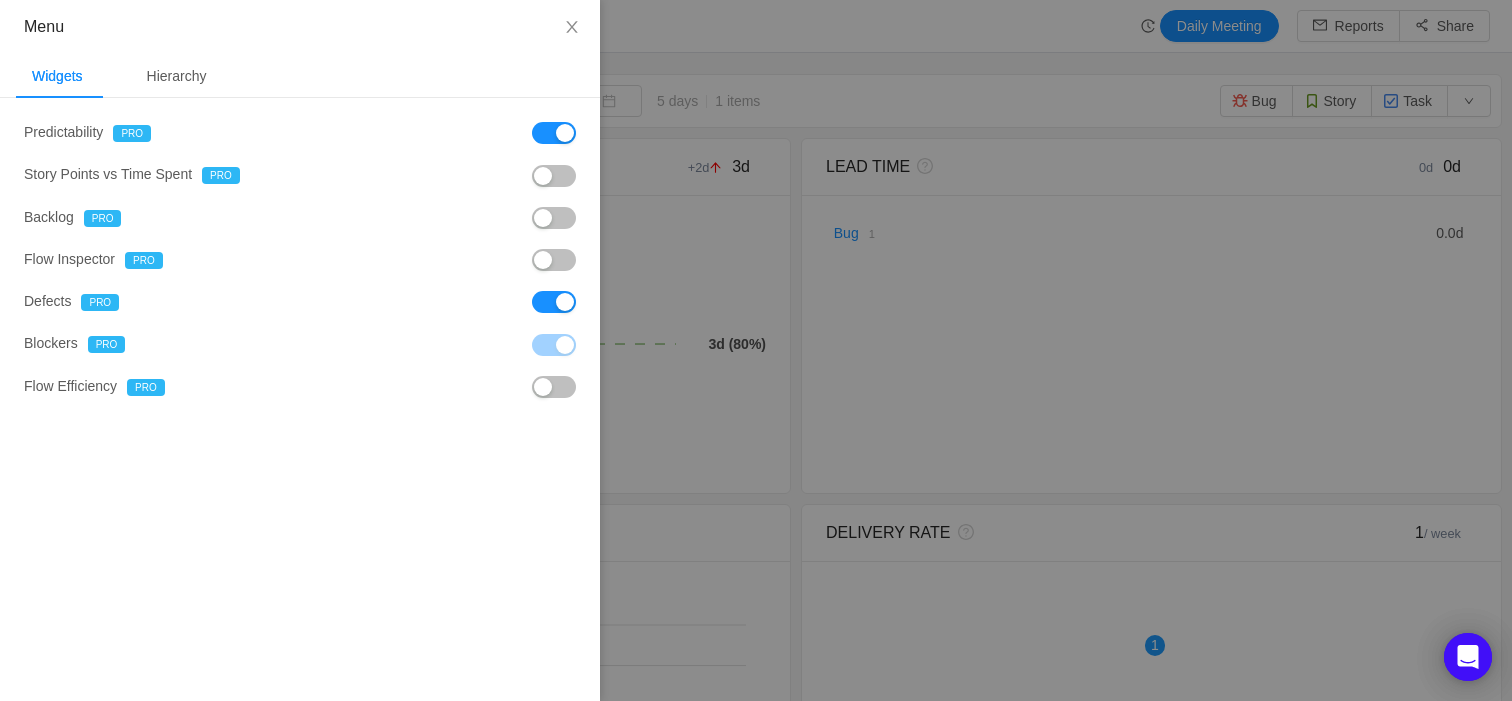 click at bounding box center (0, 0) 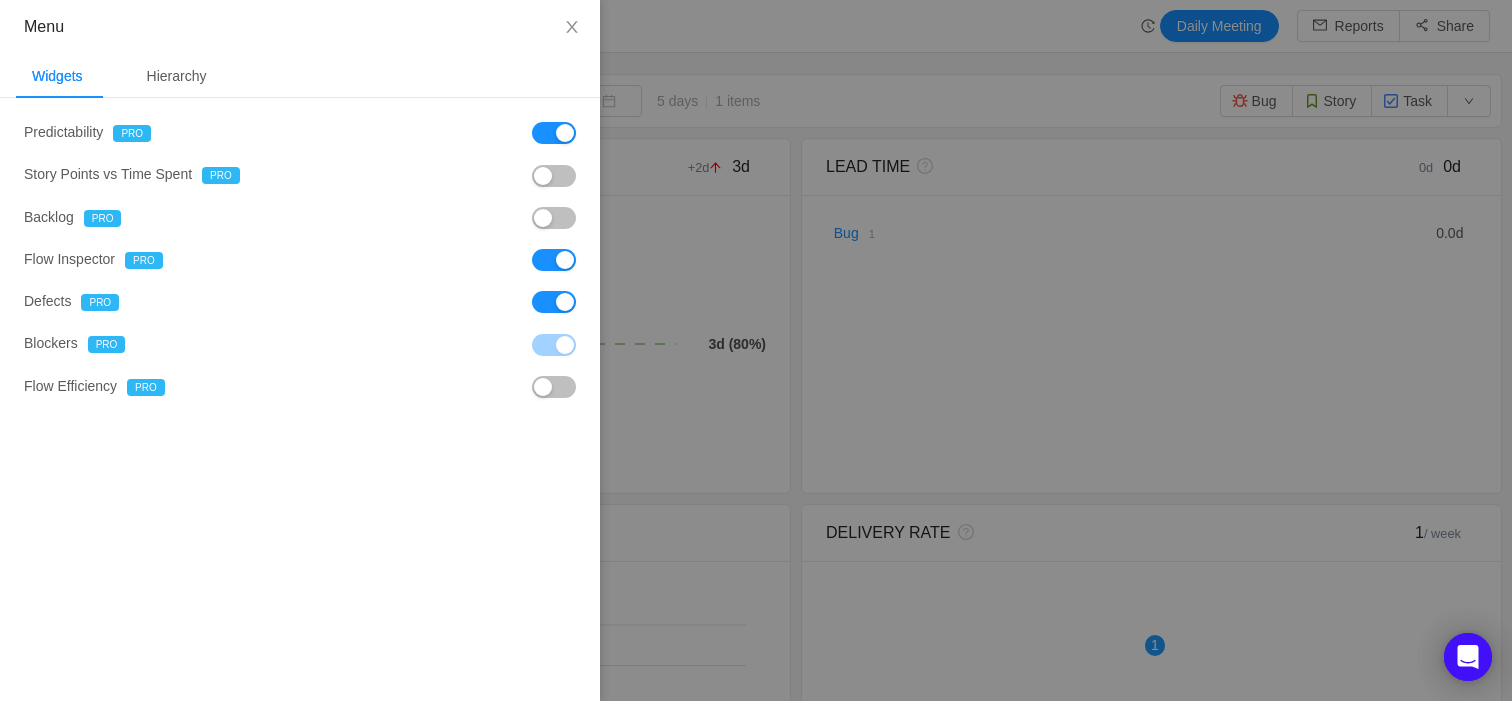 click at bounding box center [0, 0] 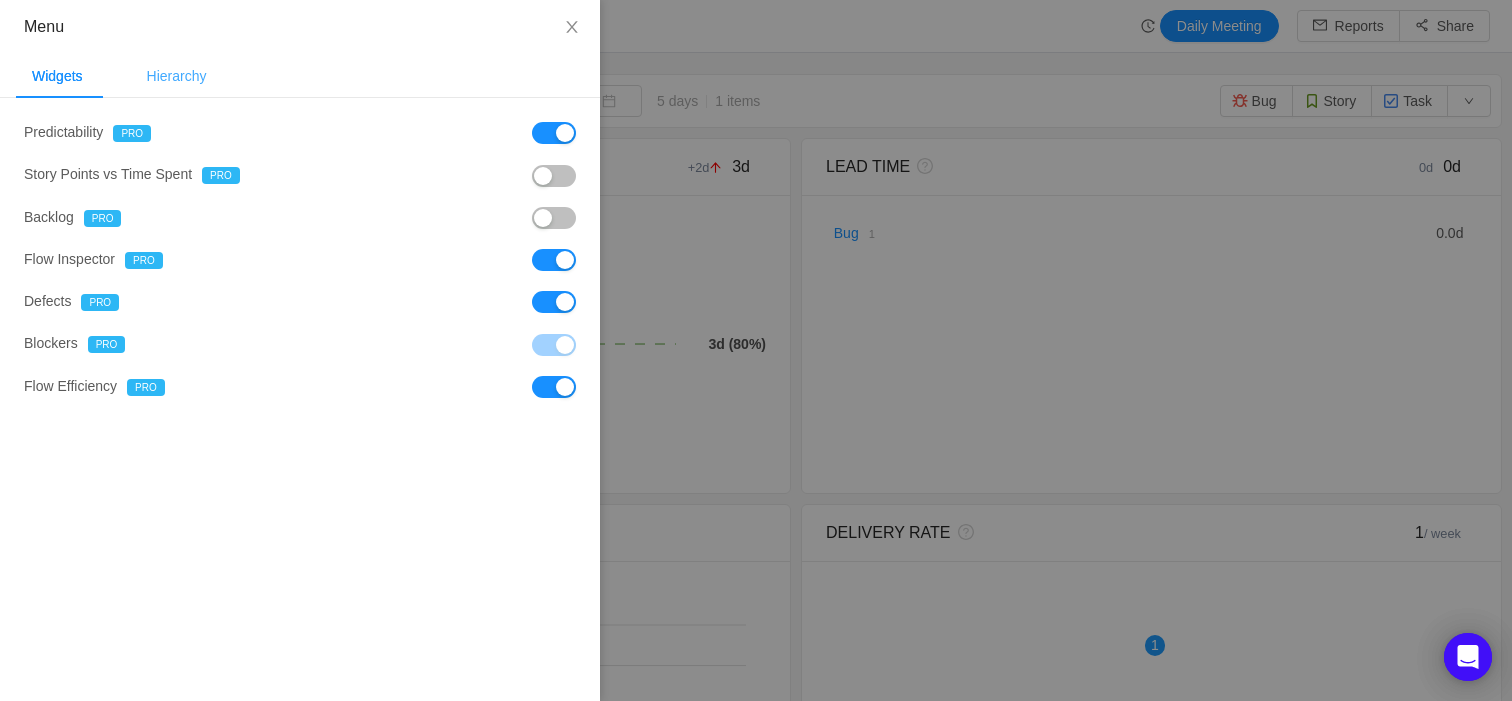 click on "Hierarchy" at bounding box center (177, 76) 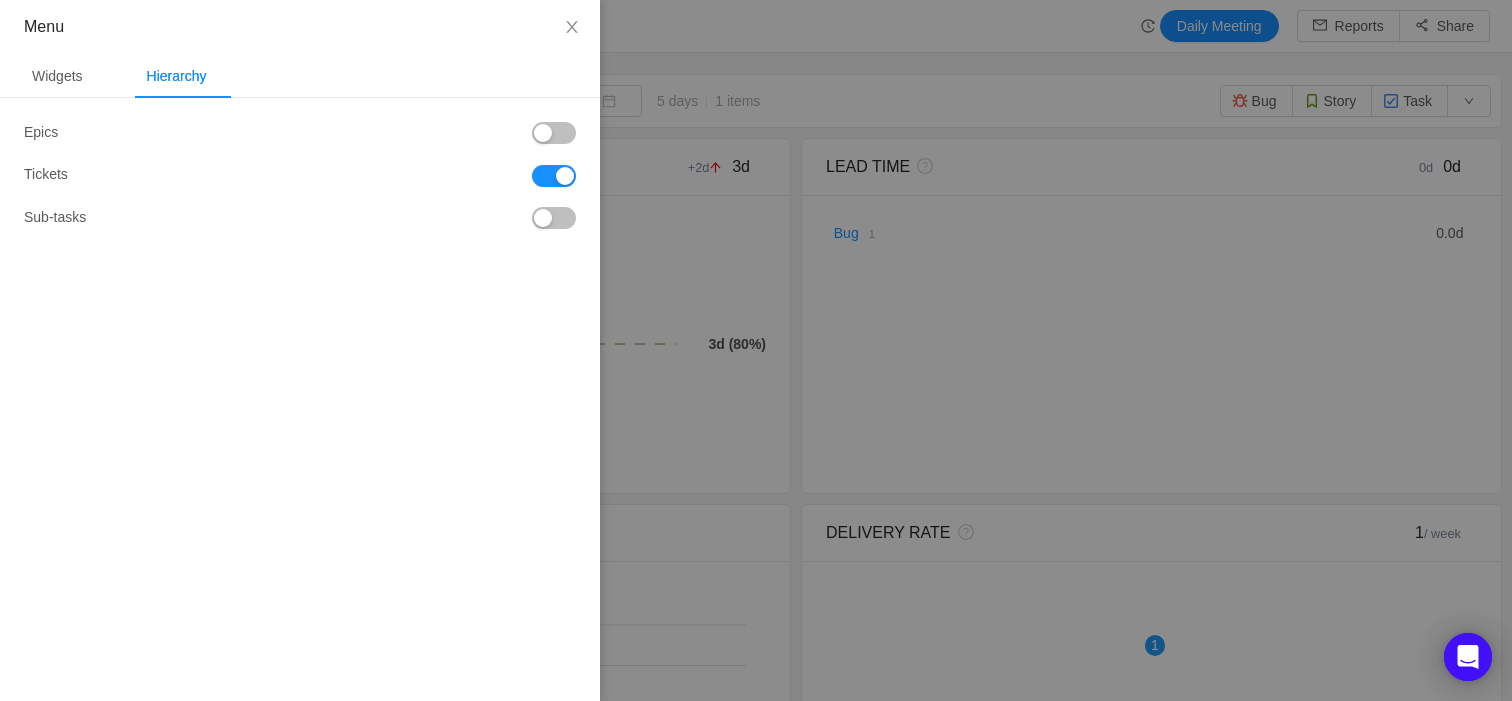 click at bounding box center [554, 133] 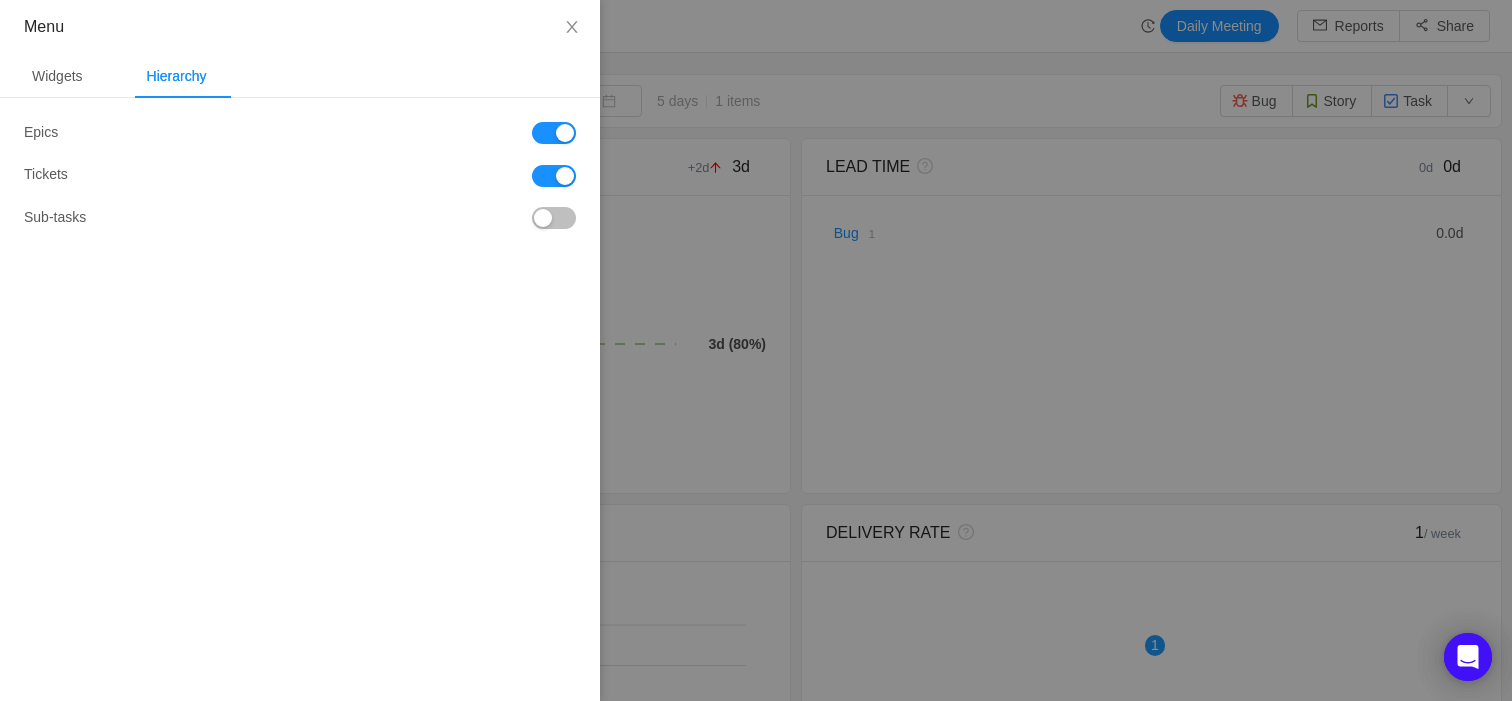 click at bounding box center (554, 133) 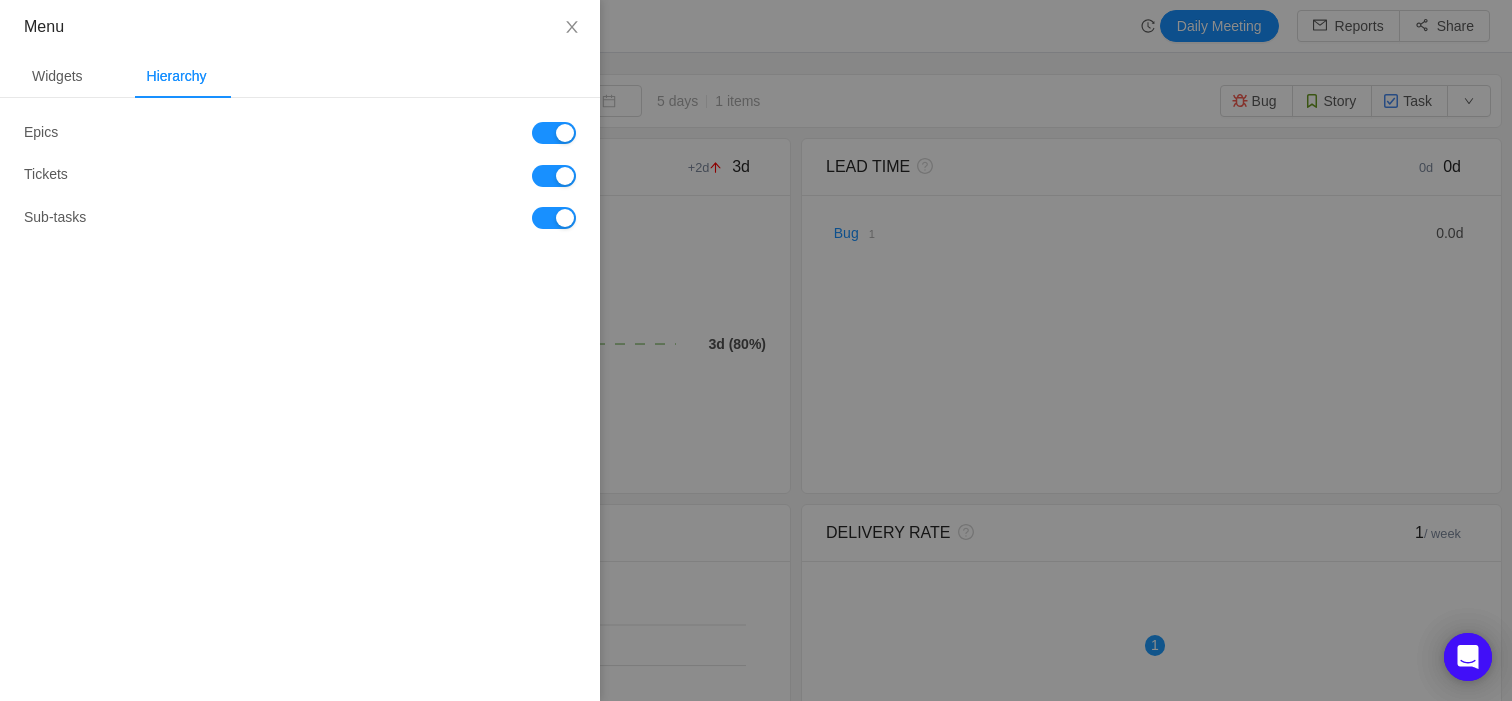 click at bounding box center (554, 133) 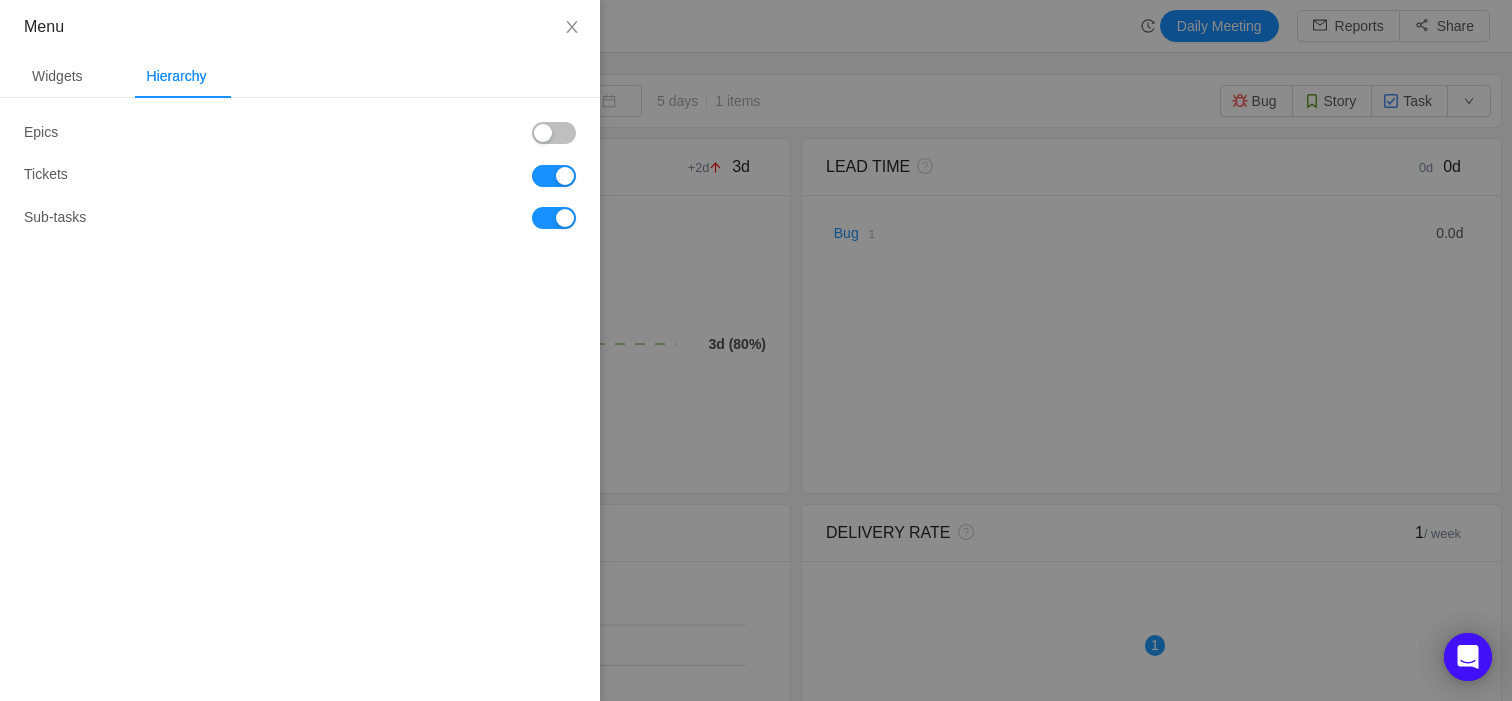 click at bounding box center (554, 176) 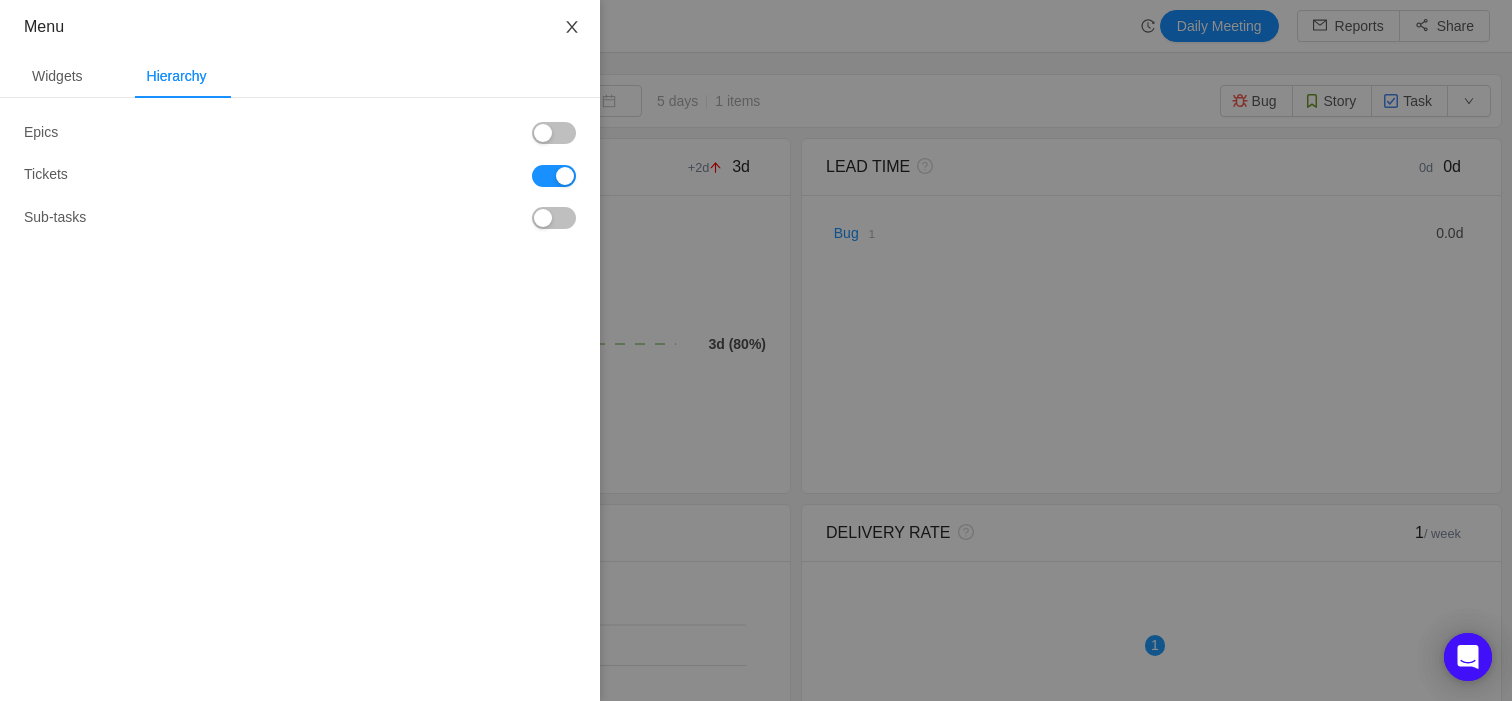 click at bounding box center [572, 27] 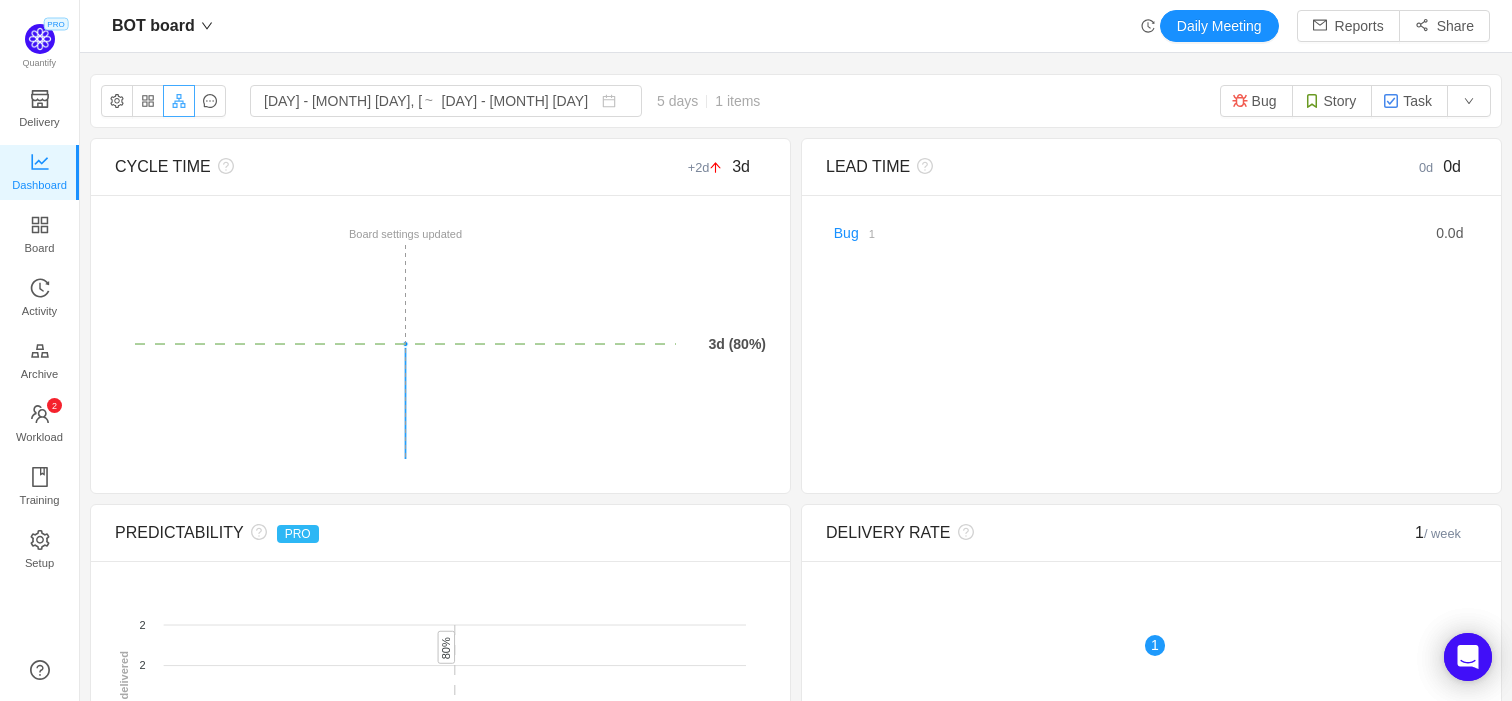 click at bounding box center [179, 101] 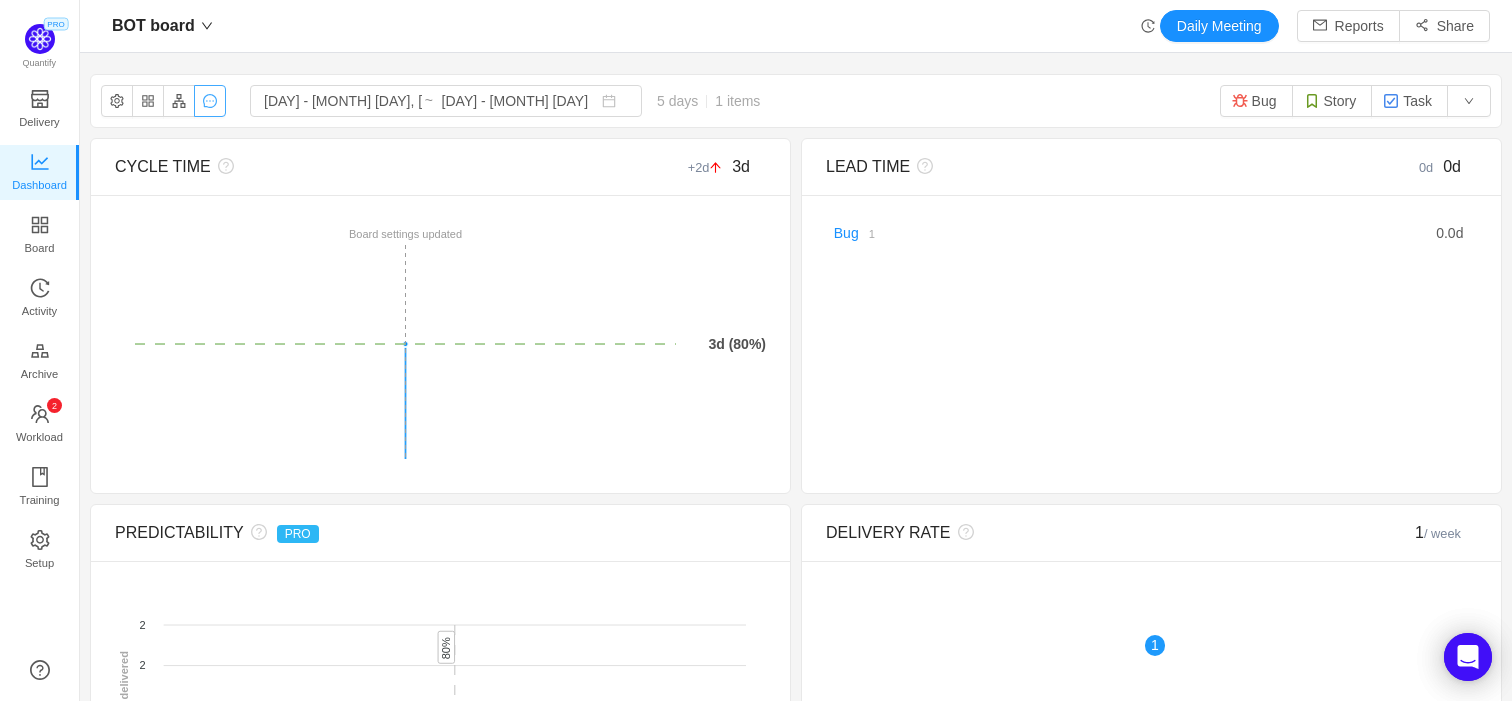 click at bounding box center (210, 101) 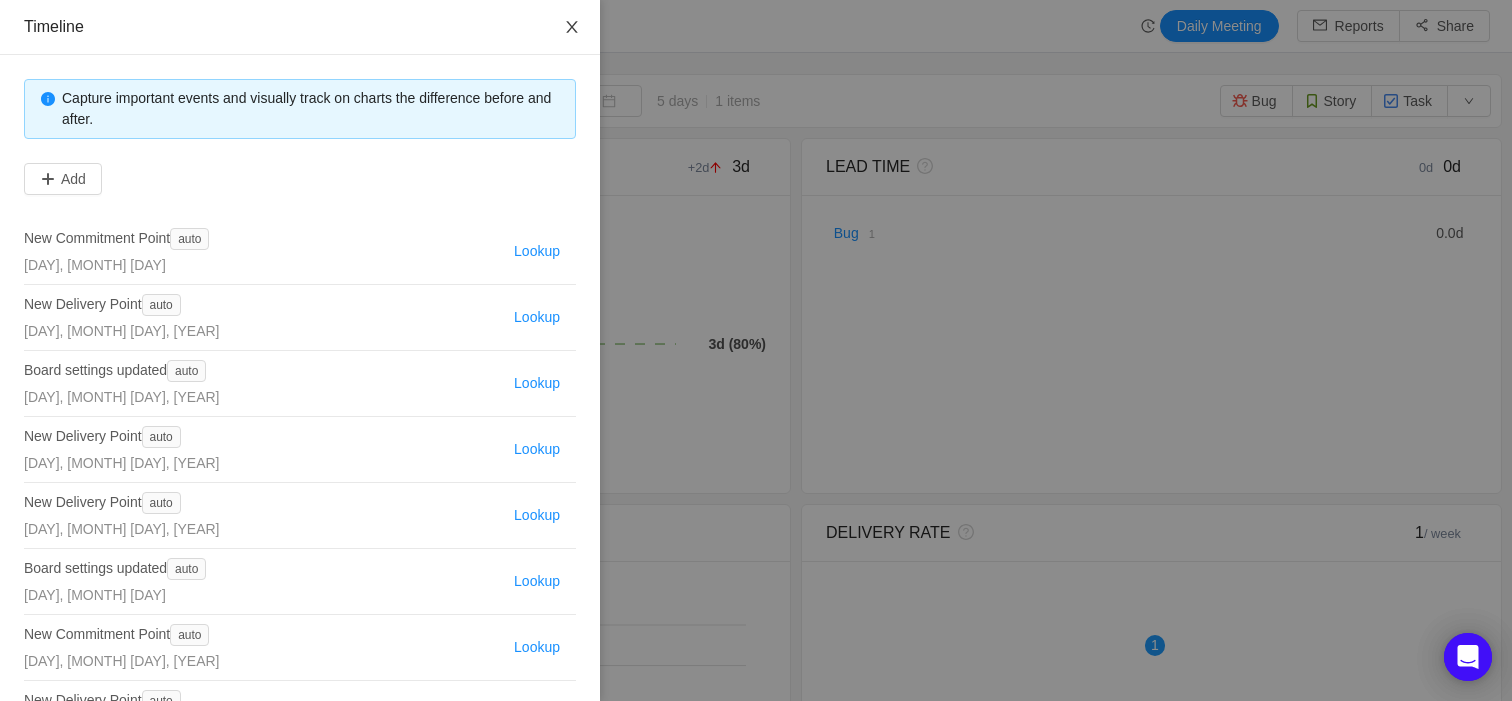 click at bounding box center [571, 27] 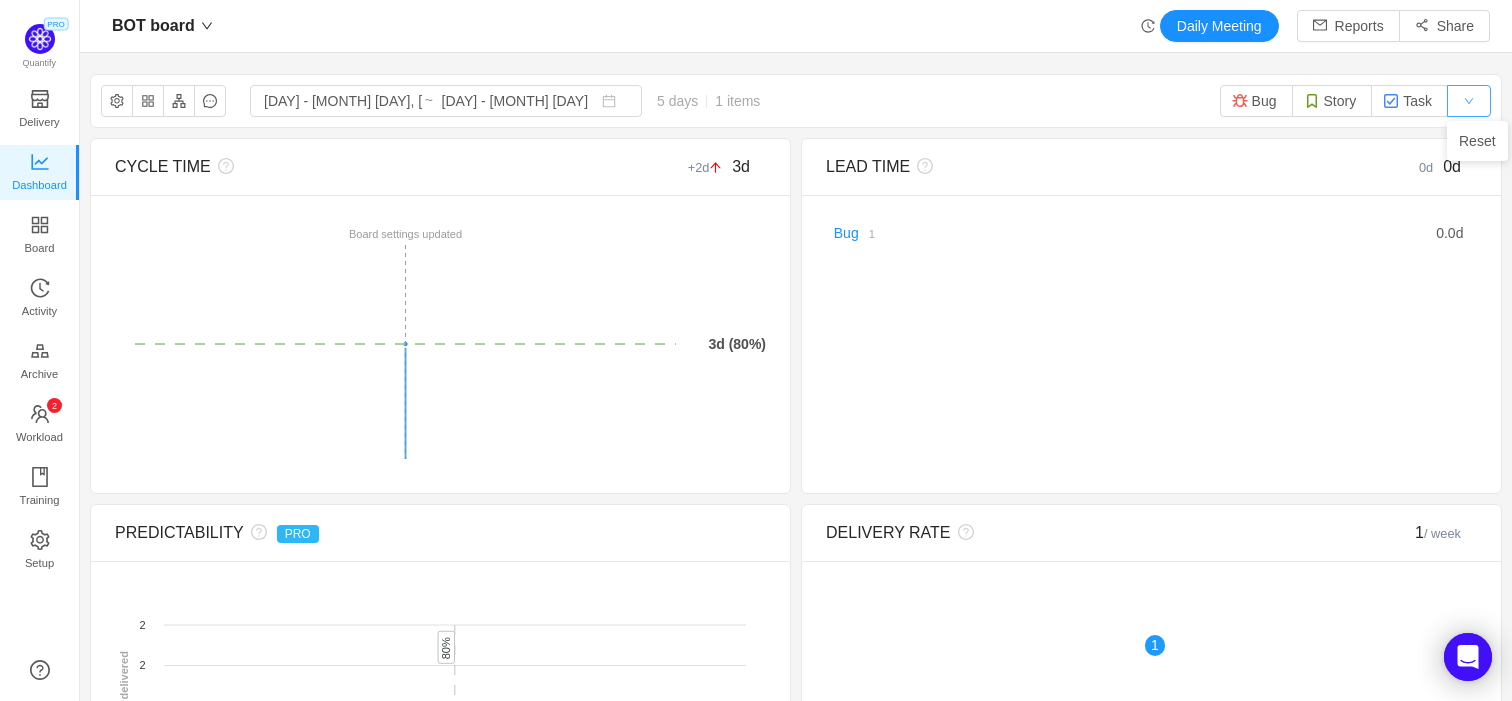 click at bounding box center [1469, 101] 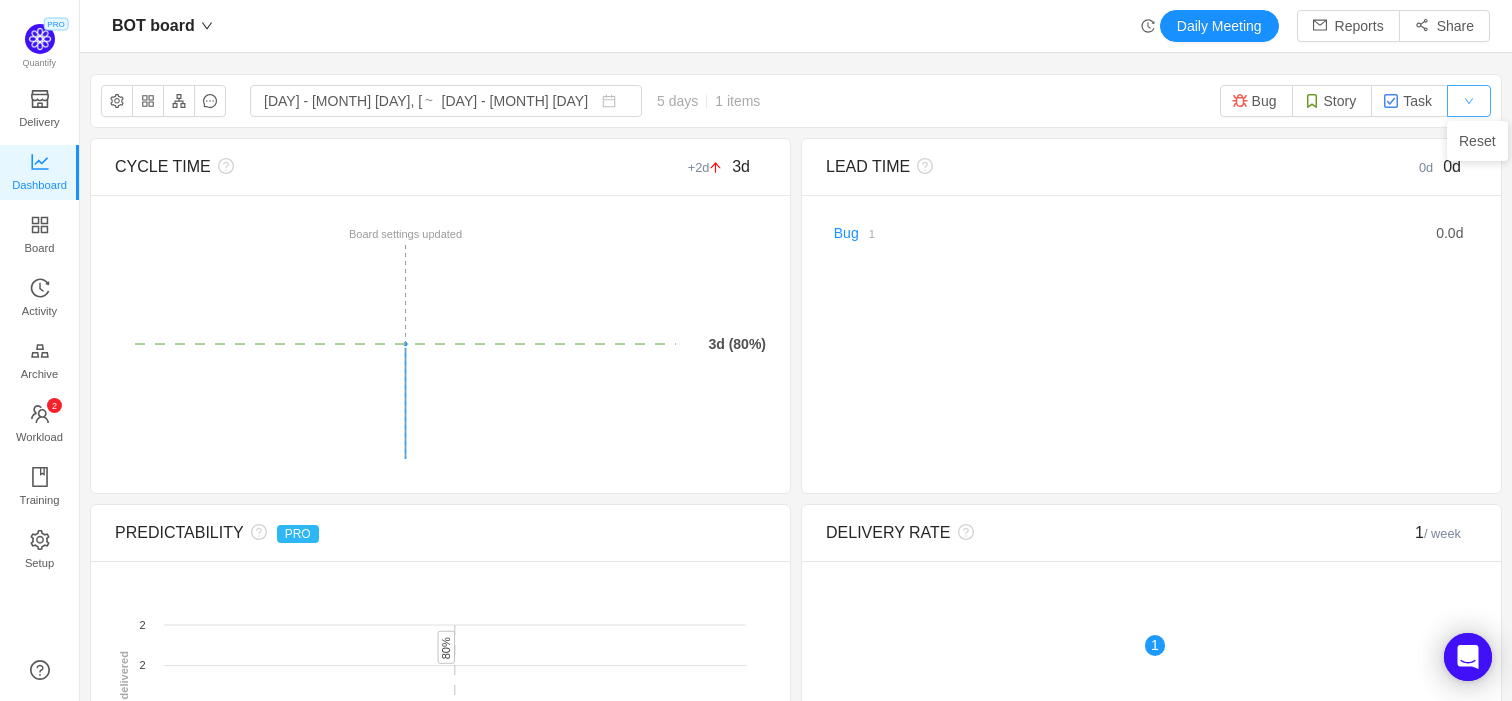 click at bounding box center [1469, 101] 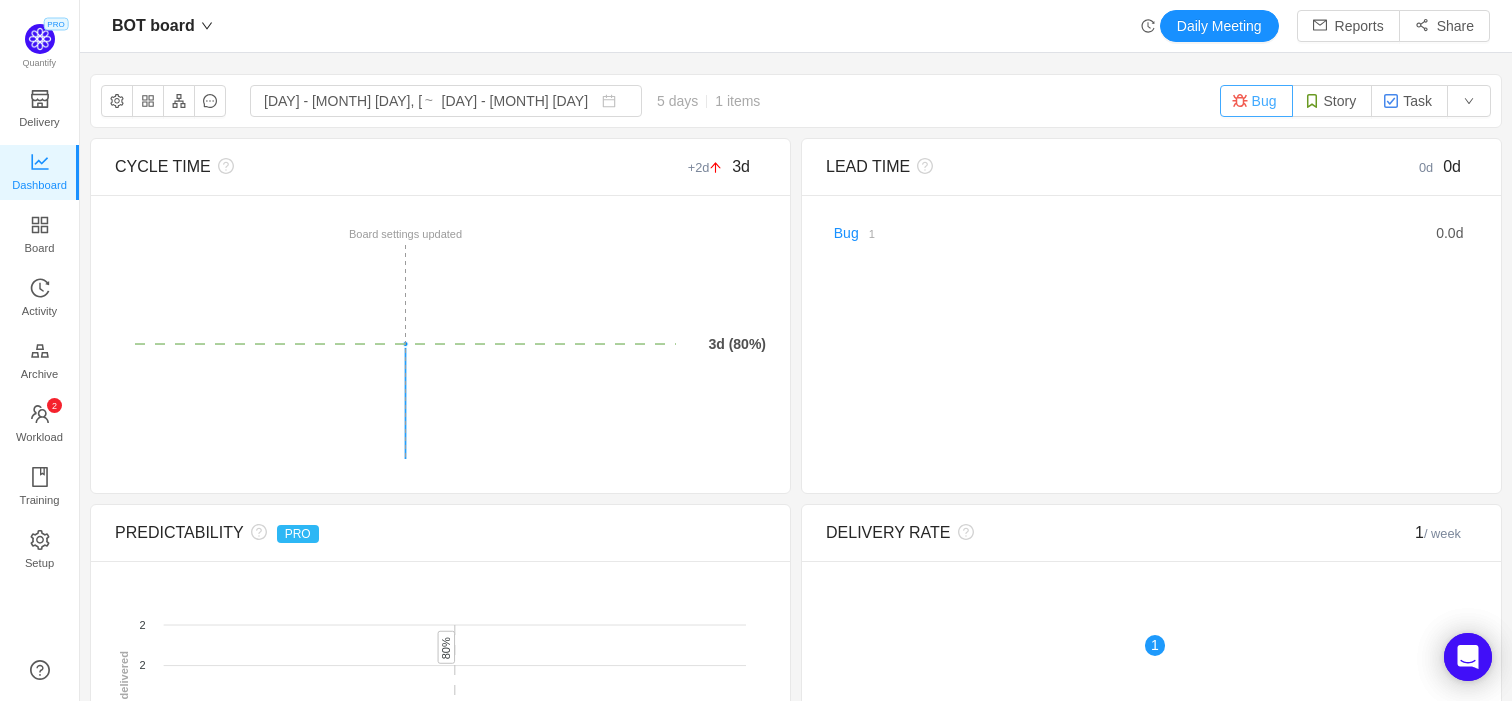 click on "Bug" at bounding box center [1256, 101] 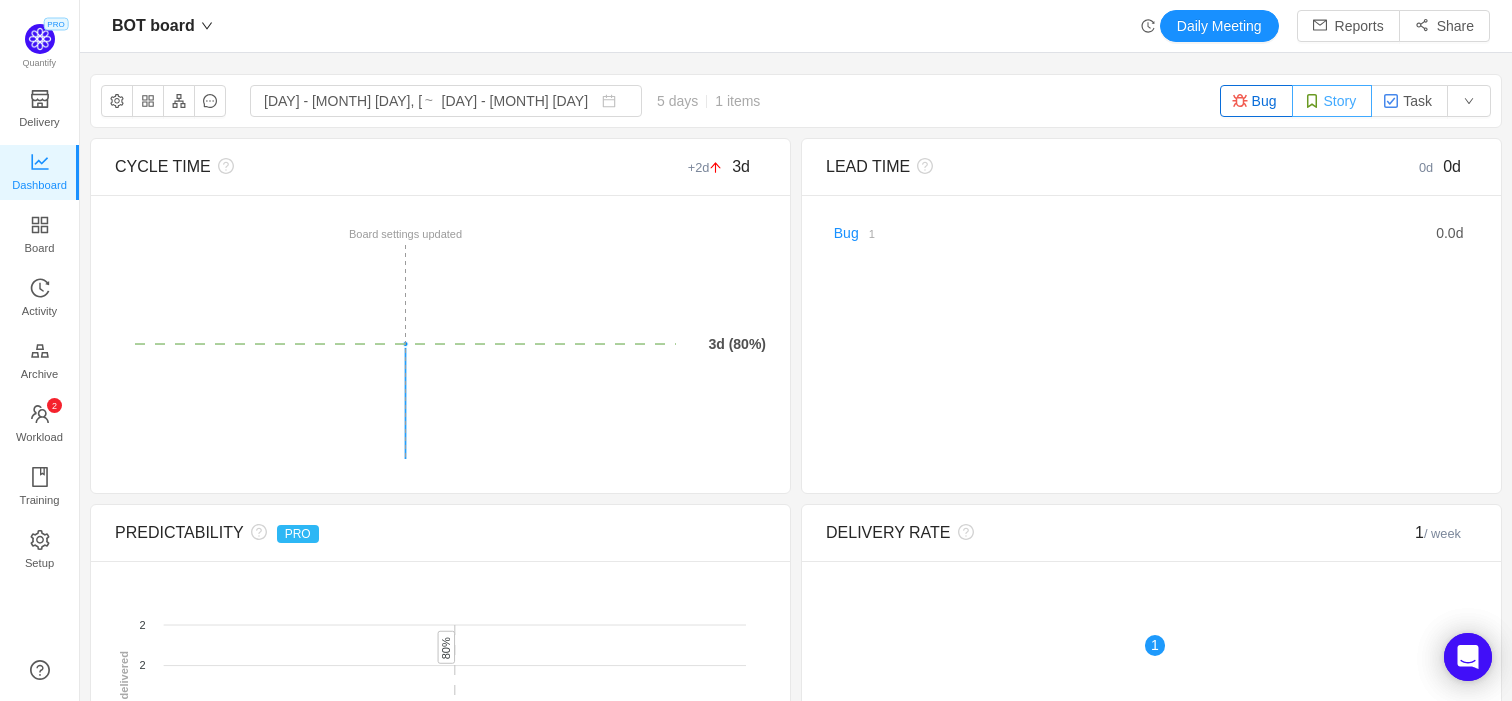 click on "Story" at bounding box center [1332, 101] 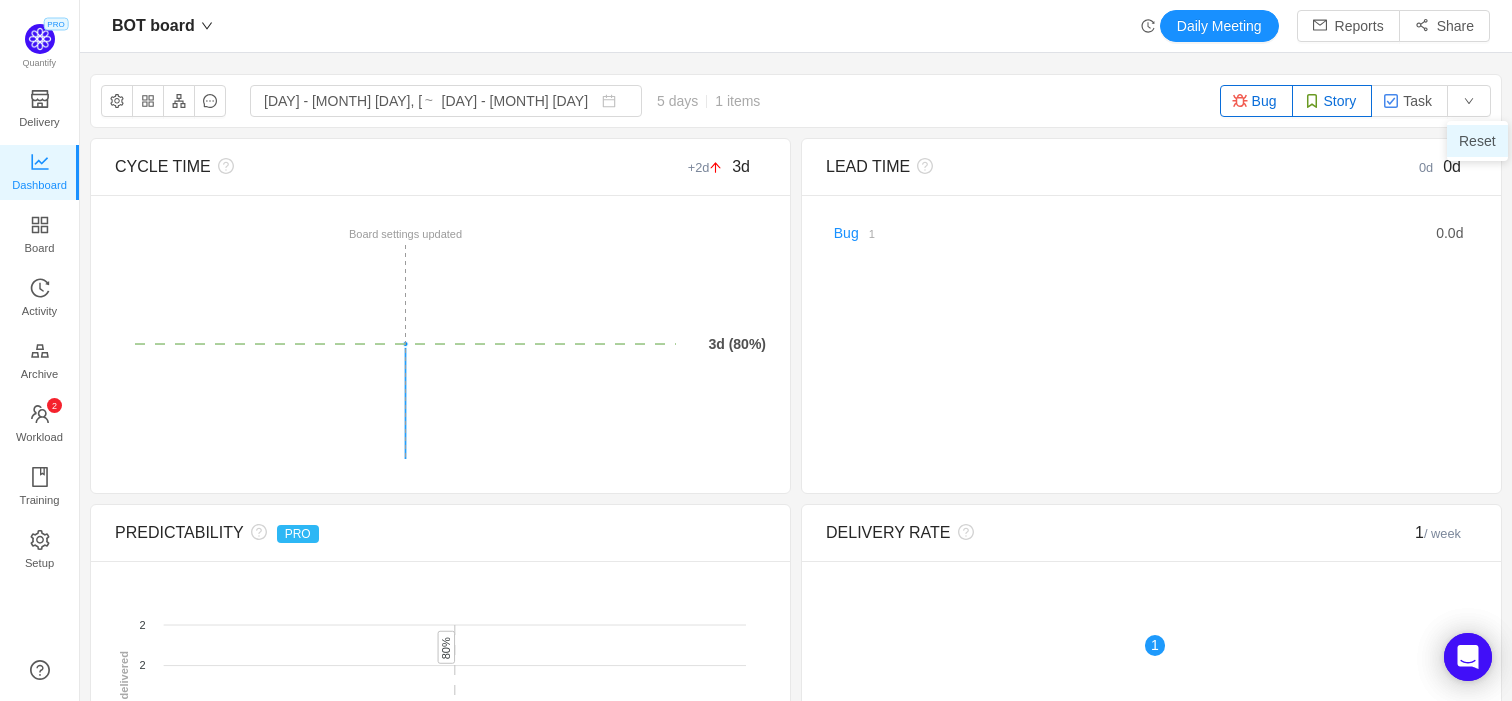 click on "Reset" at bounding box center [1477, 141] 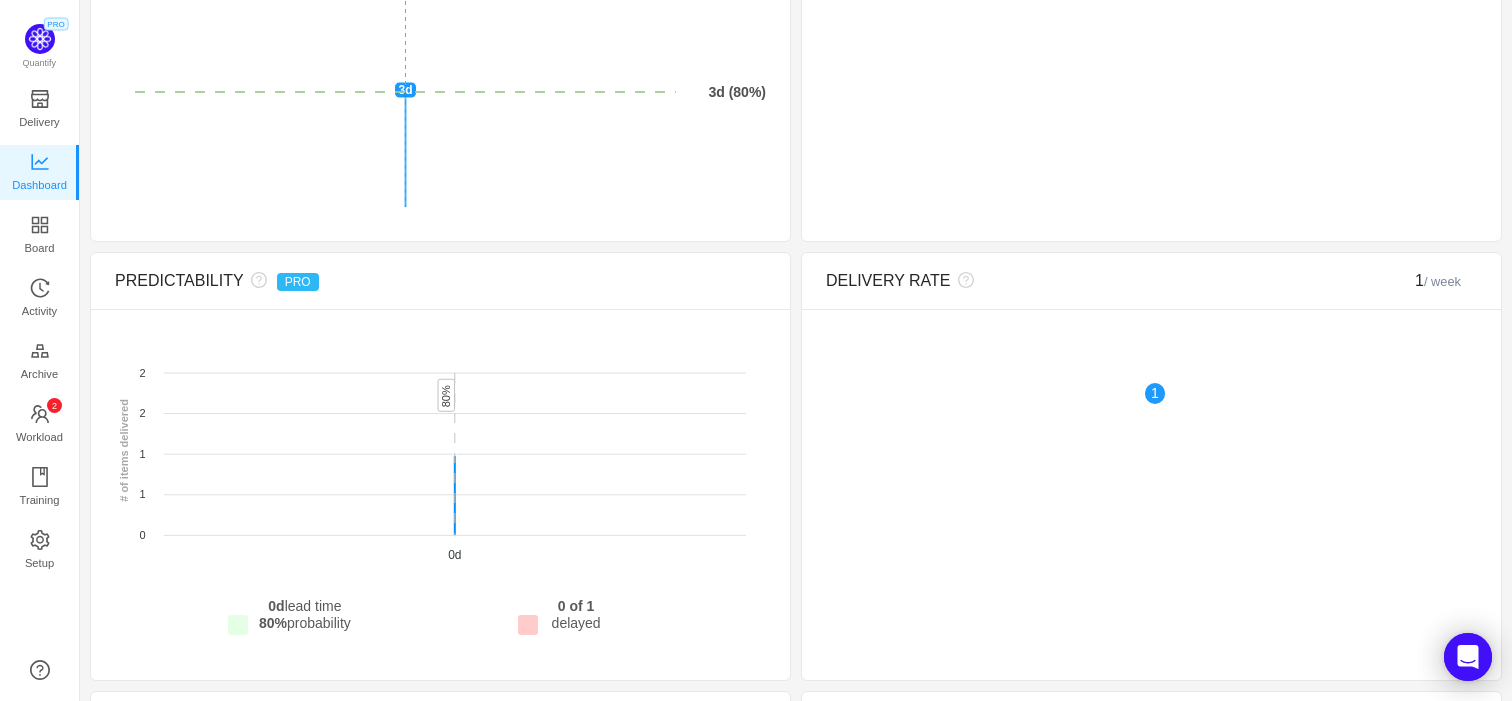 scroll, scrollTop: 0, scrollLeft: 0, axis: both 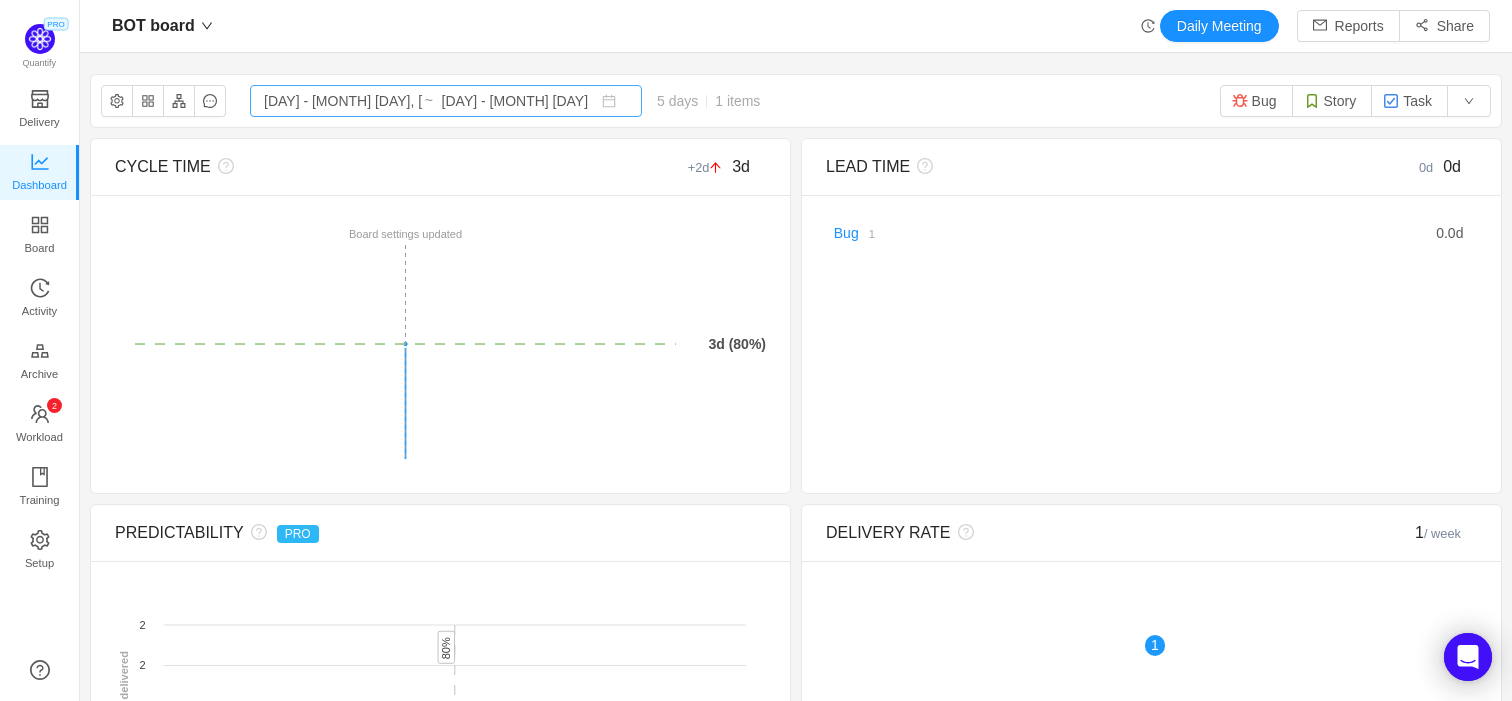 click on "Mon - Jun 23, 2025" at bounding box center (343, 101) 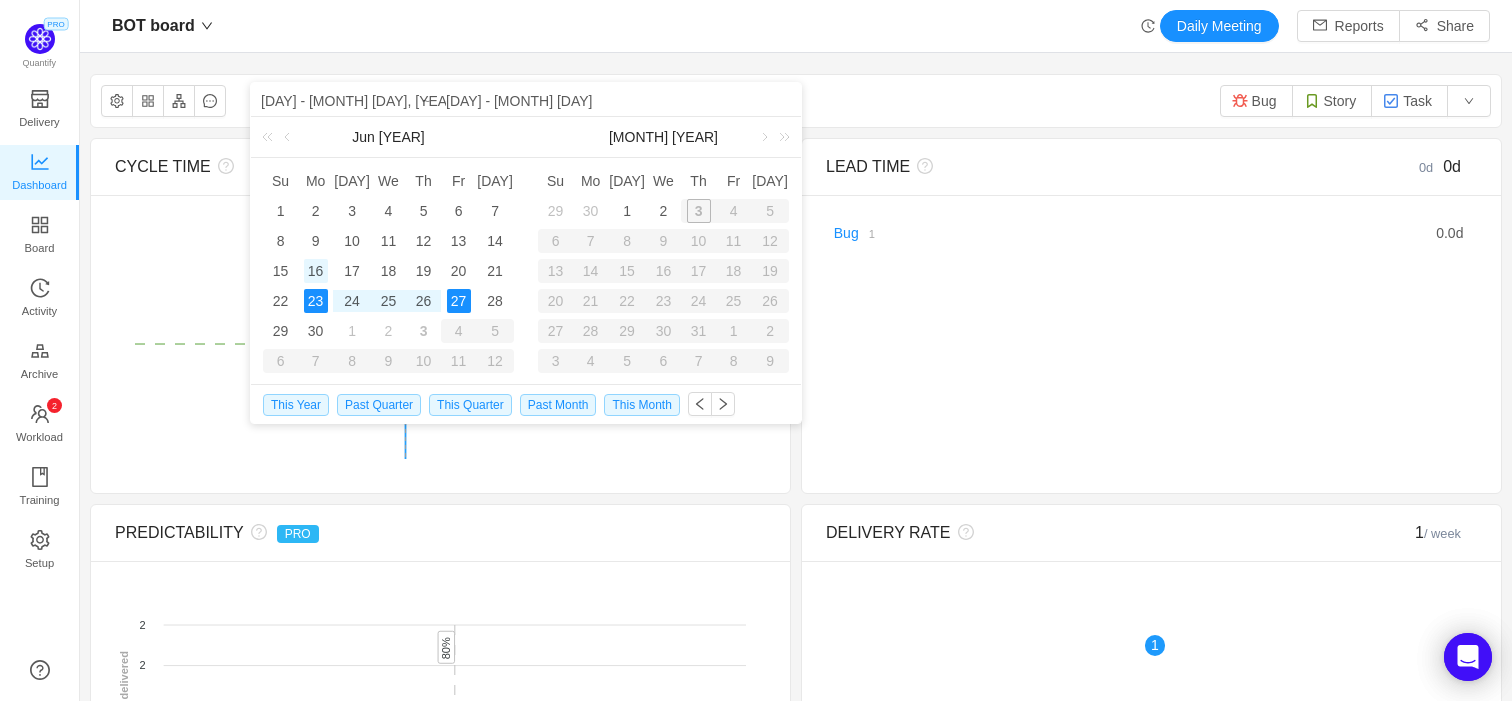 click on "16" at bounding box center [281, 211] 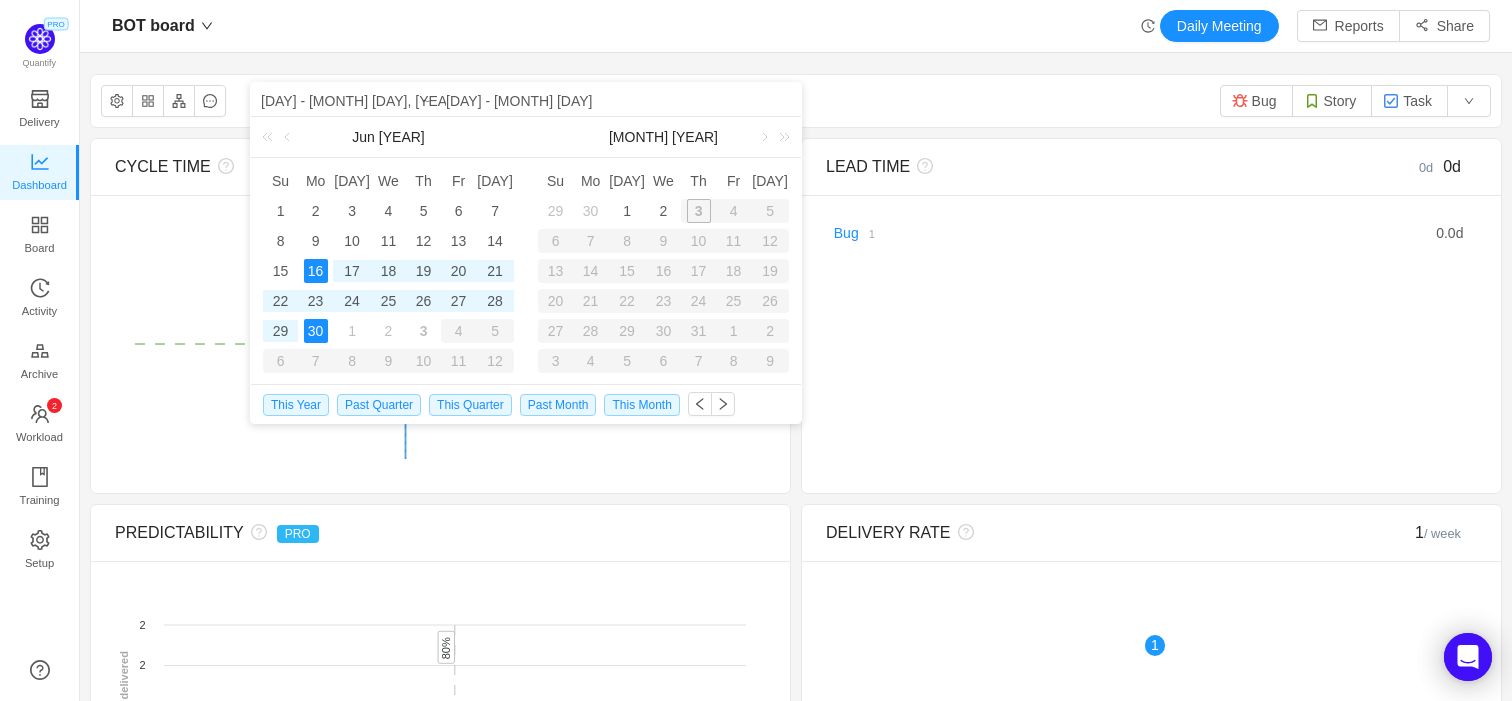 click on "30" at bounding box center (316, 331) 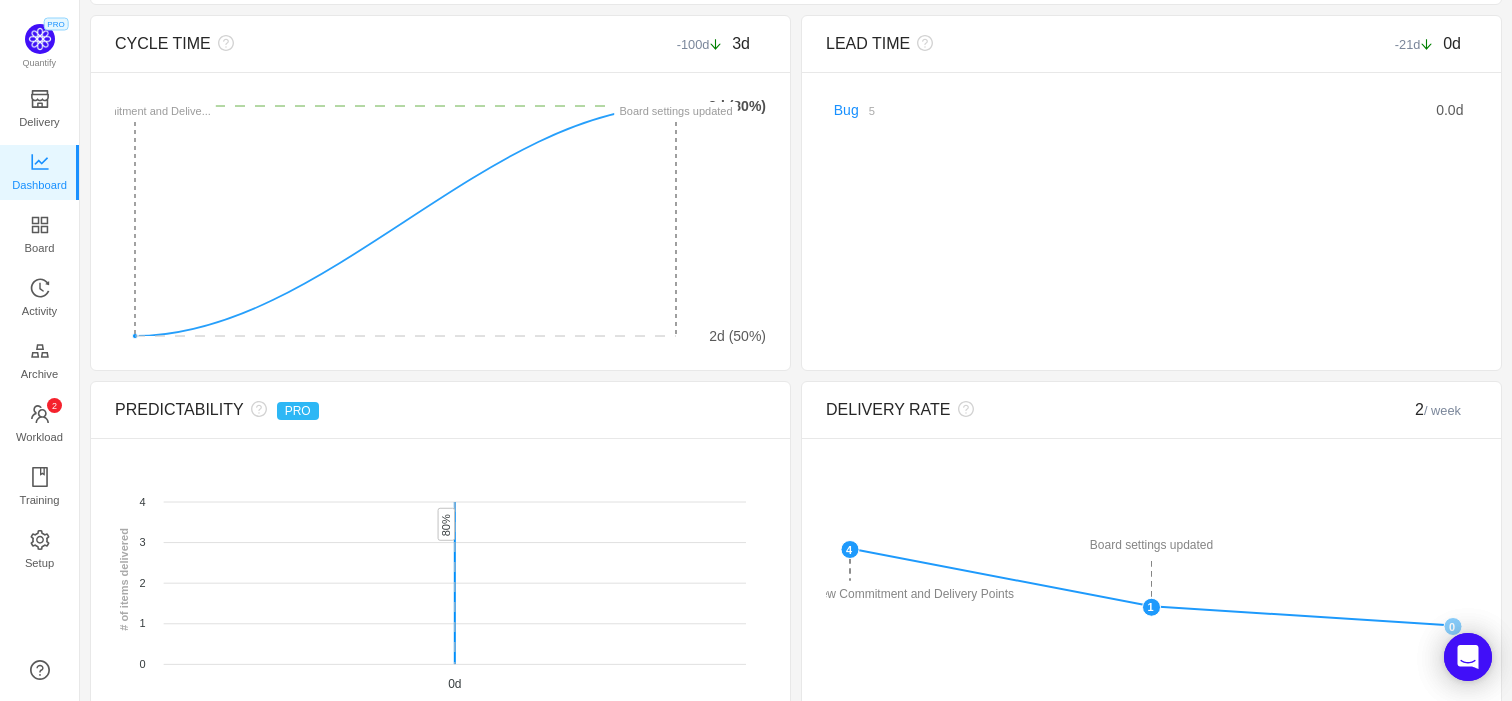 scroll, scrollTop: 0, scrollLeft: 0, axis: both 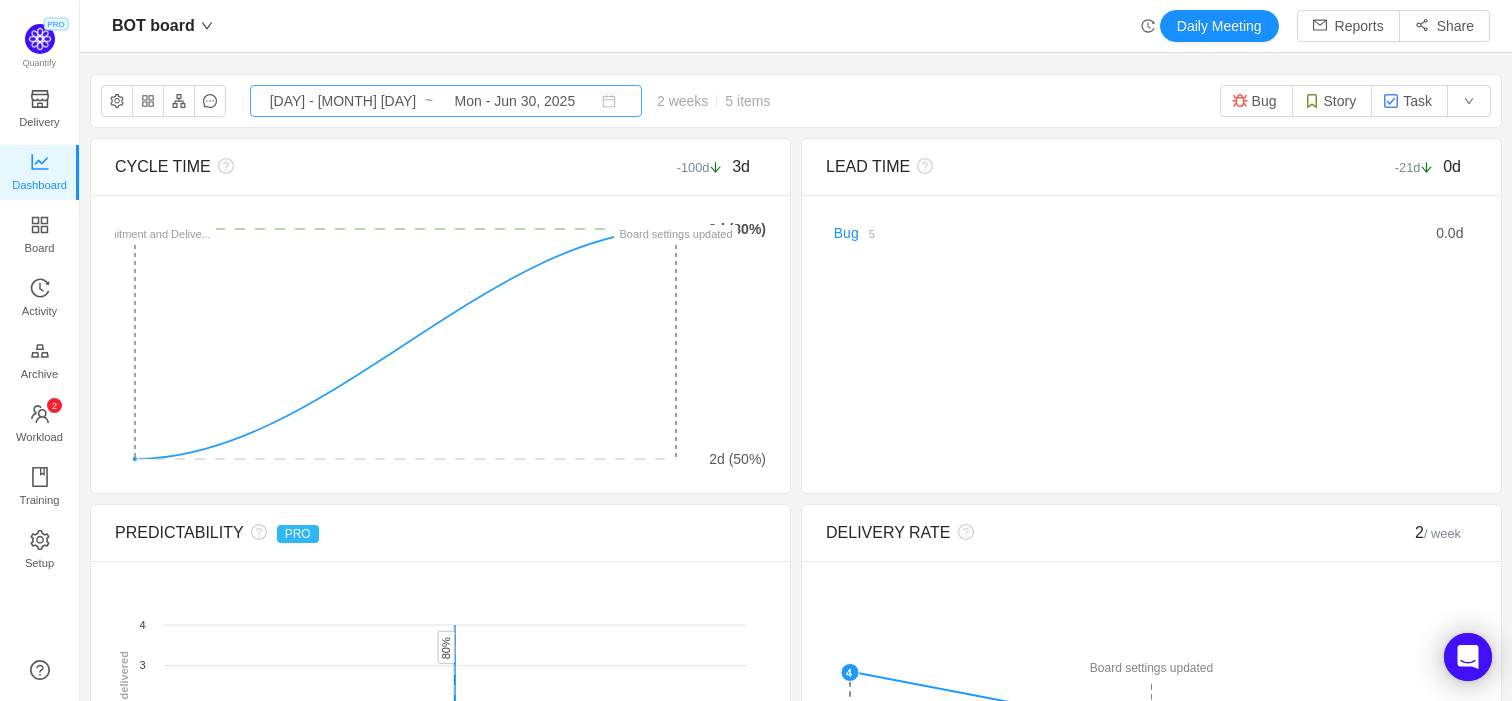 click on "Mon - Jun 30, 2025" at bounding box center (515, 101) 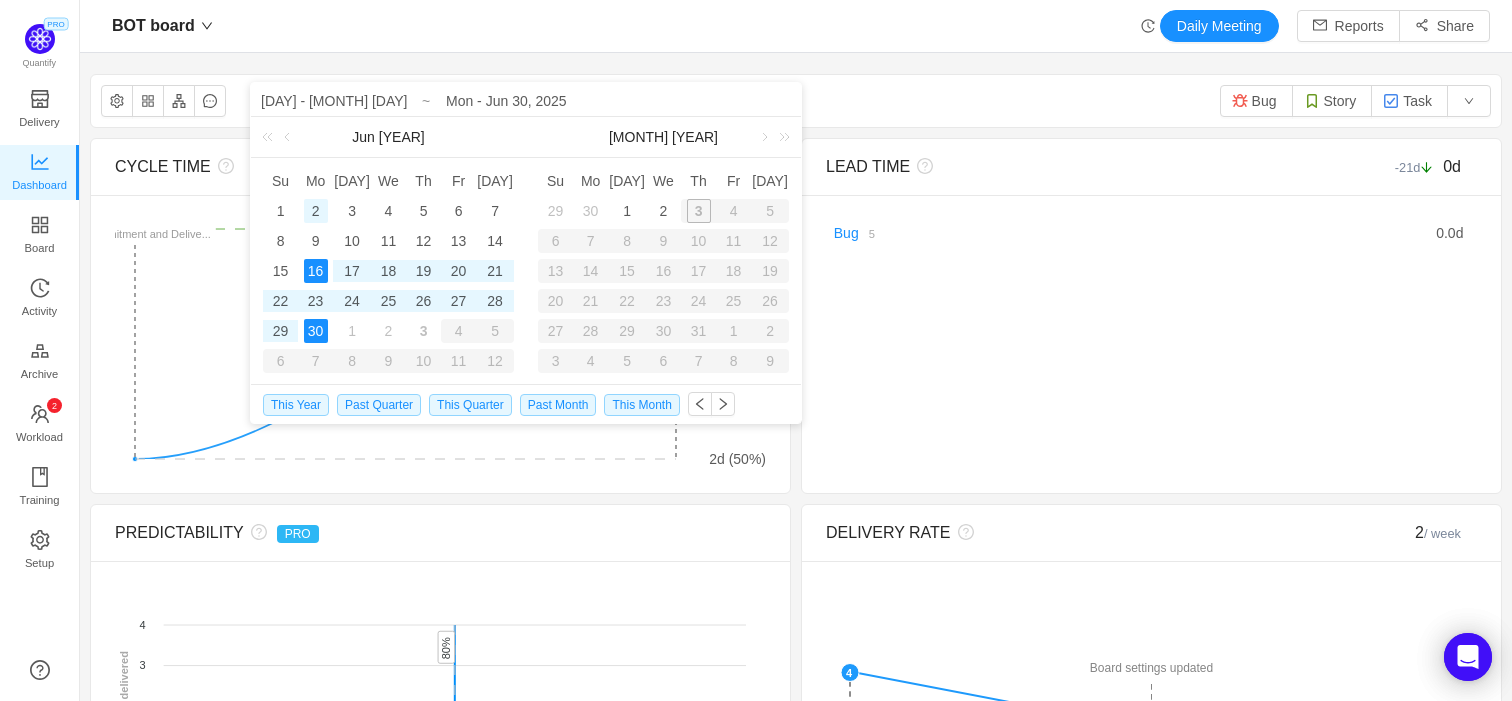 click on "2" at bounding box center [281, 211] 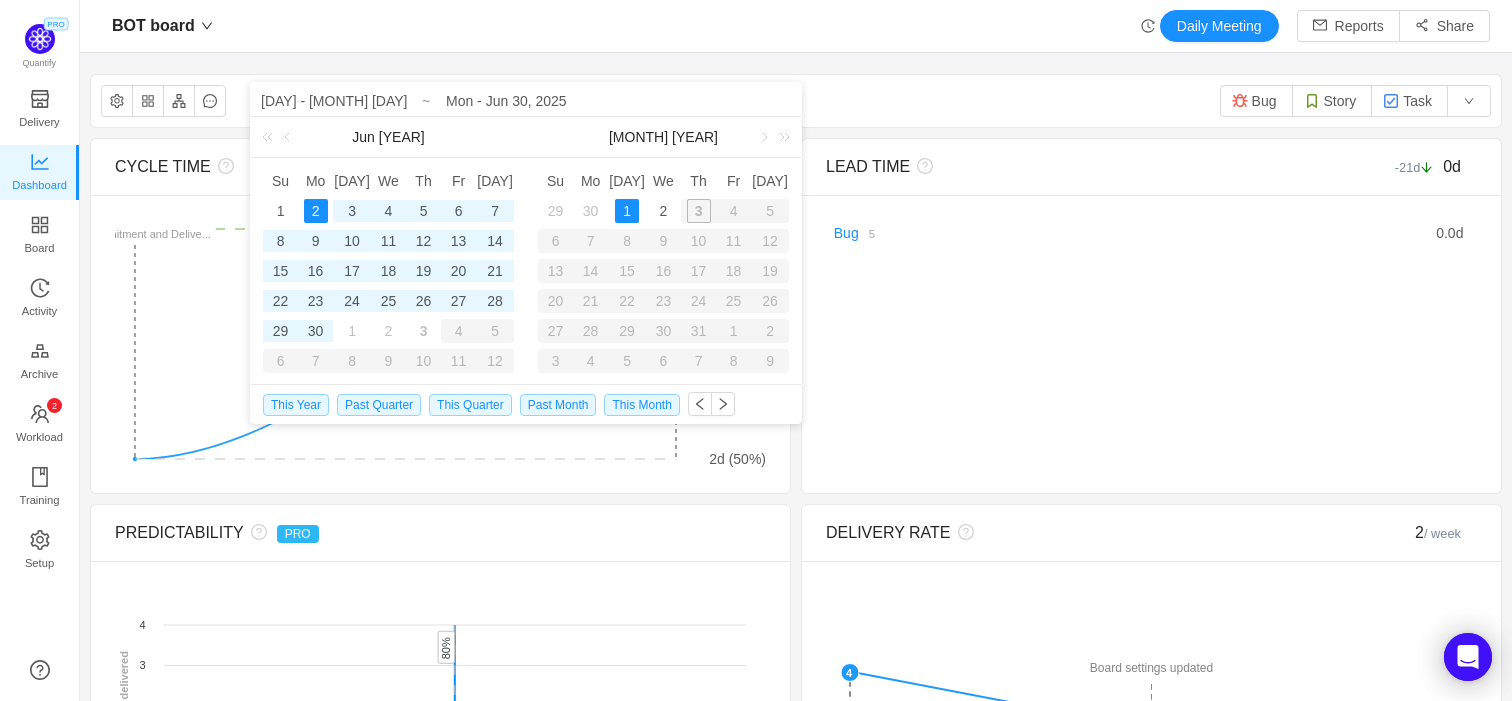 click on "1" at bounding box center [627, 211] 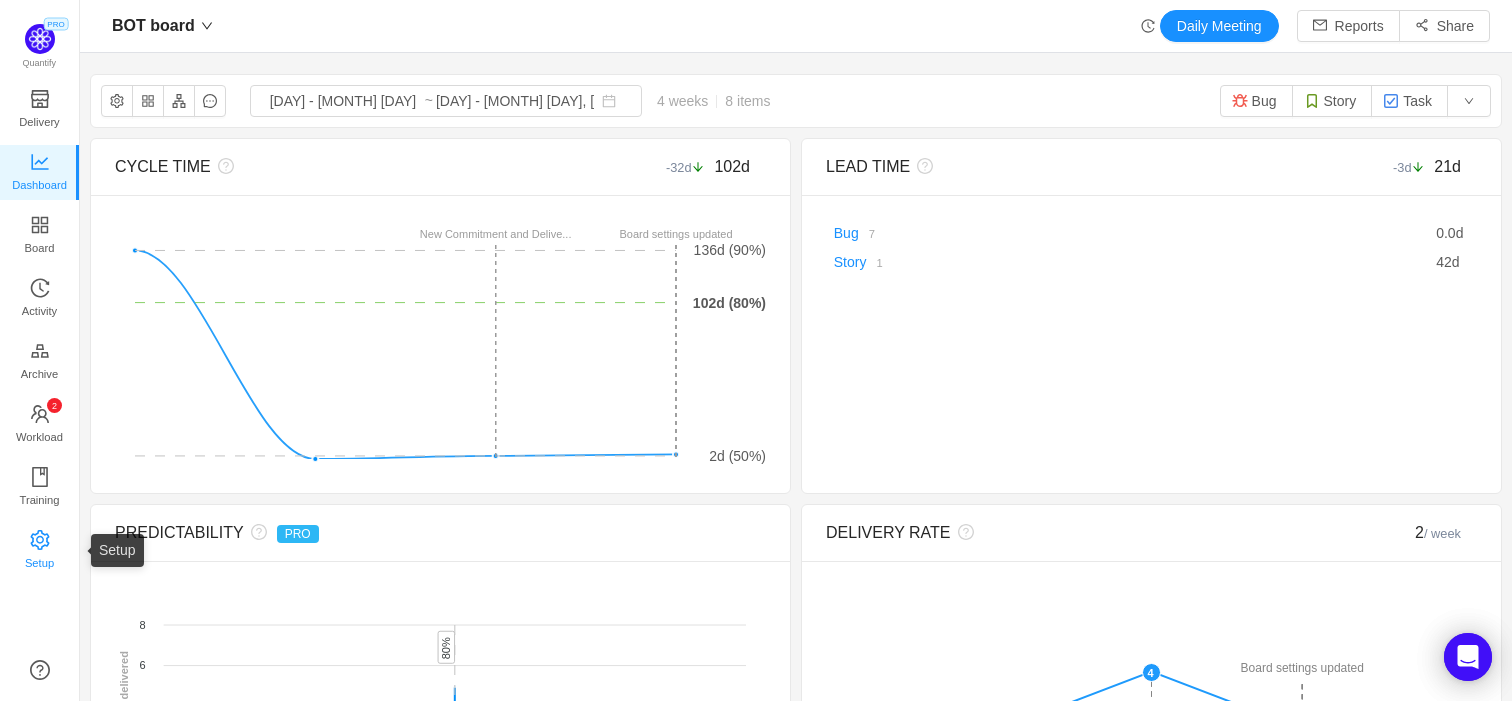 click on "Setup" at bounding box center (39, 563) 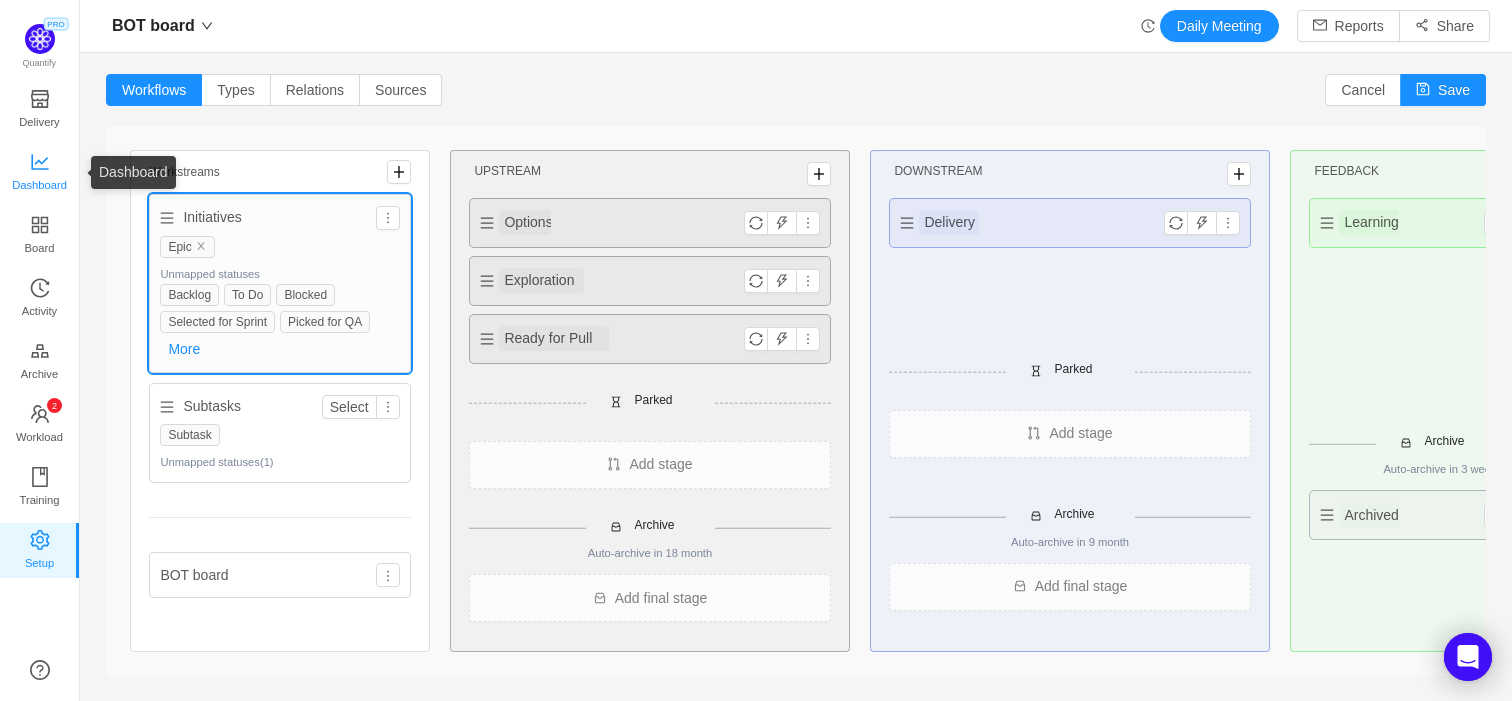 click on "Dashboard" at bounding box center [39, 185] 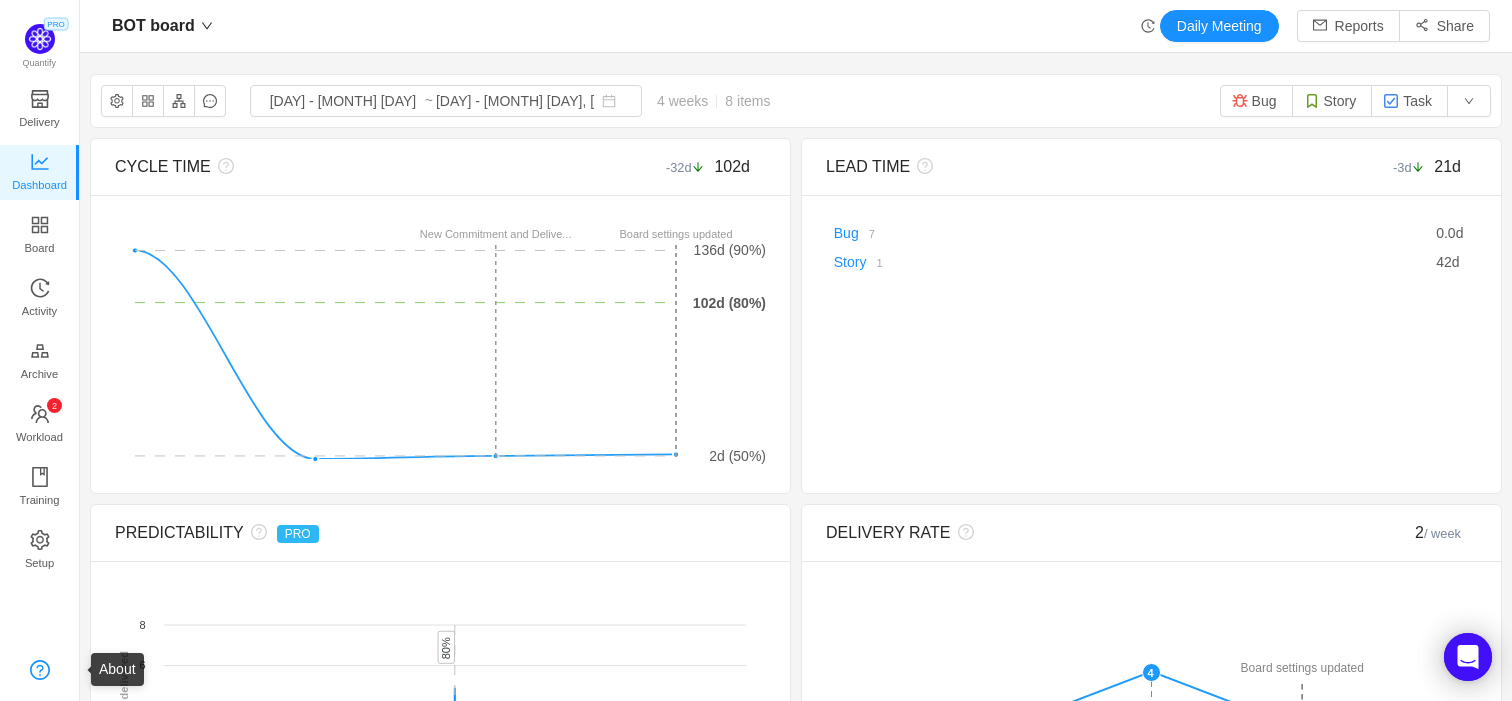 click at bounding box center [40, 670] 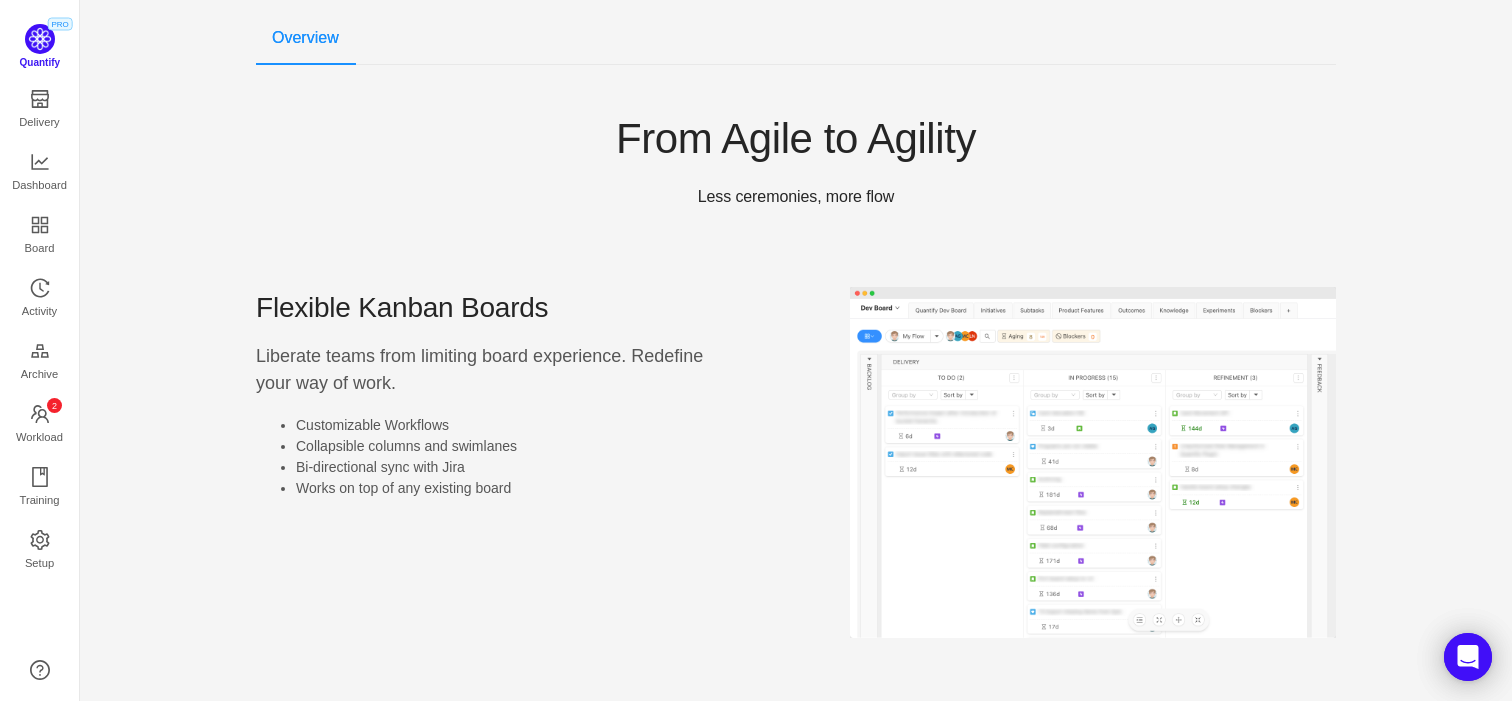 click on "Quantify" at bounding box center [43, 46] 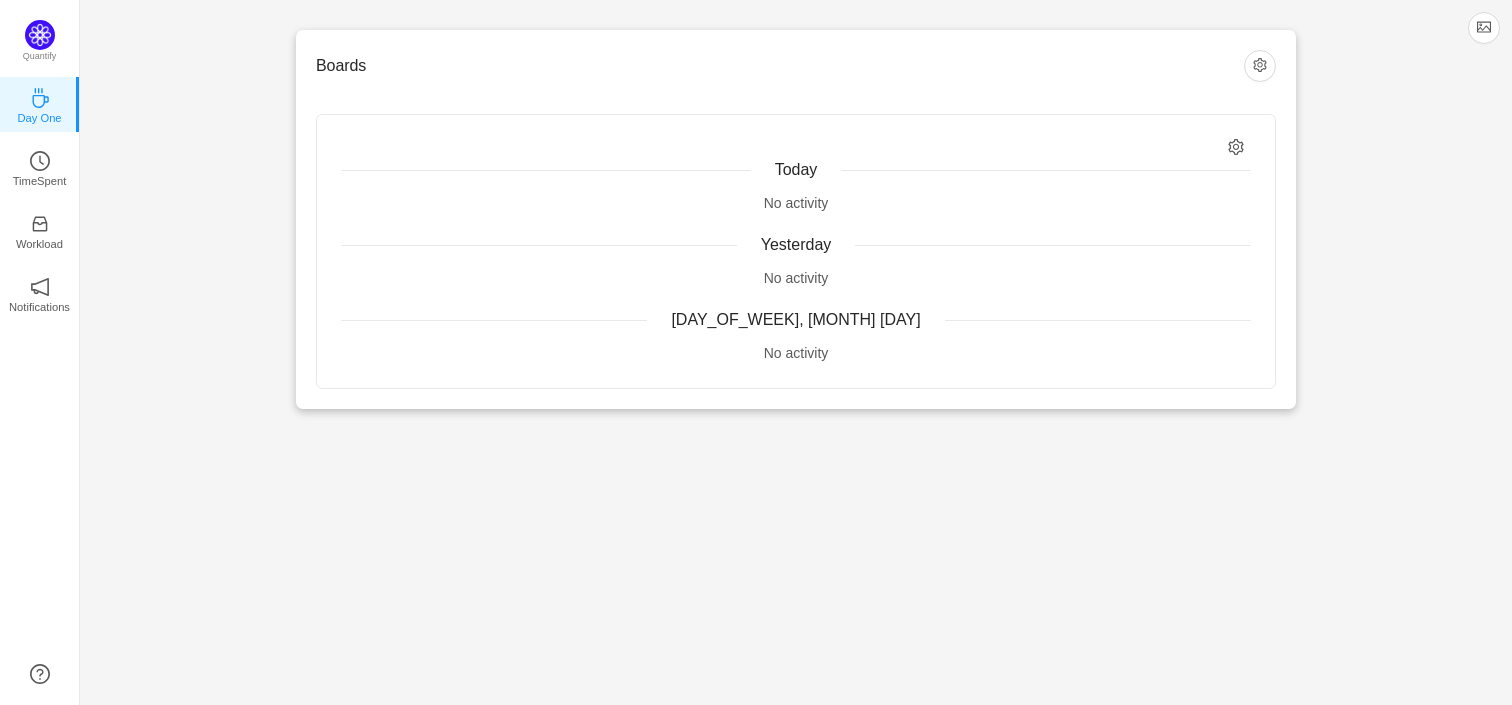scroll, scrollTop: 0, scrollLeft: 0, axis: both 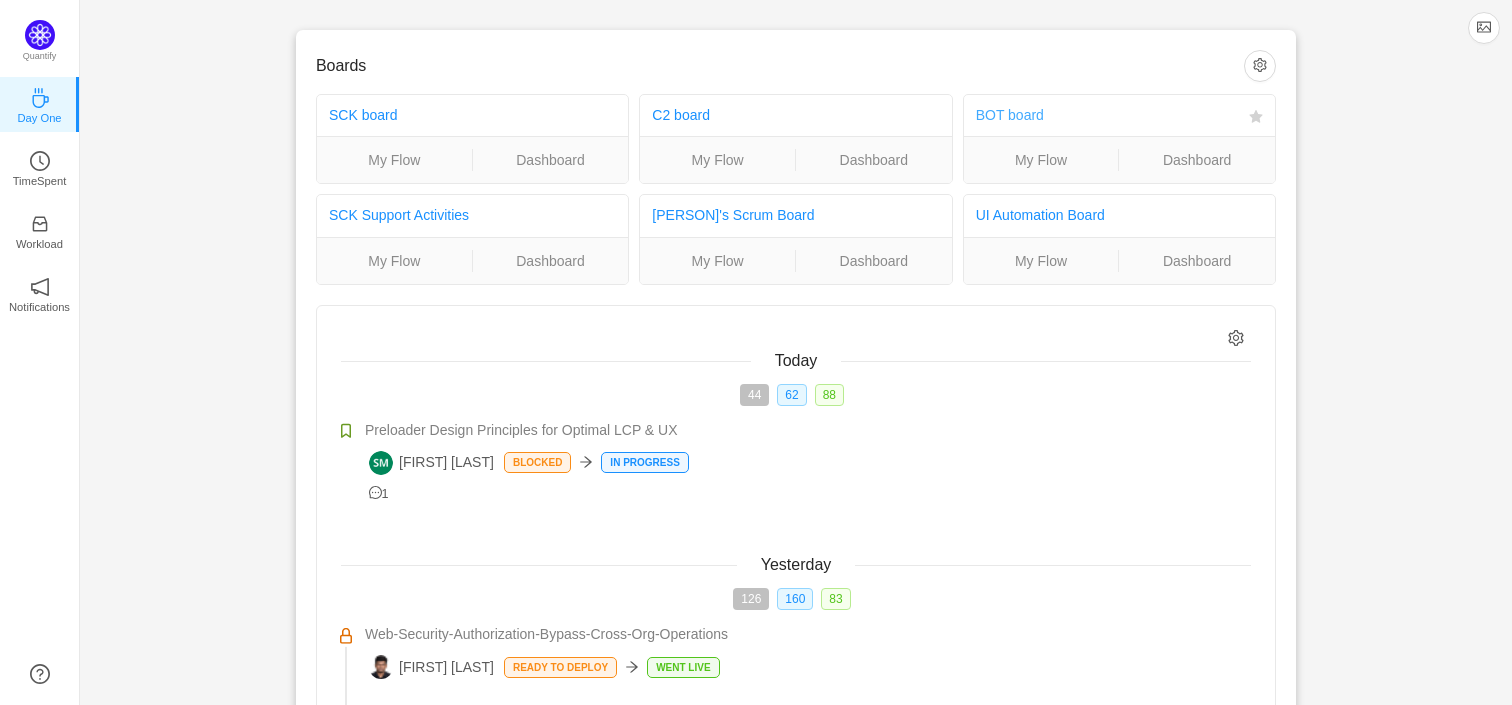 click on "BOT board" at bounding box center (1010, 115) 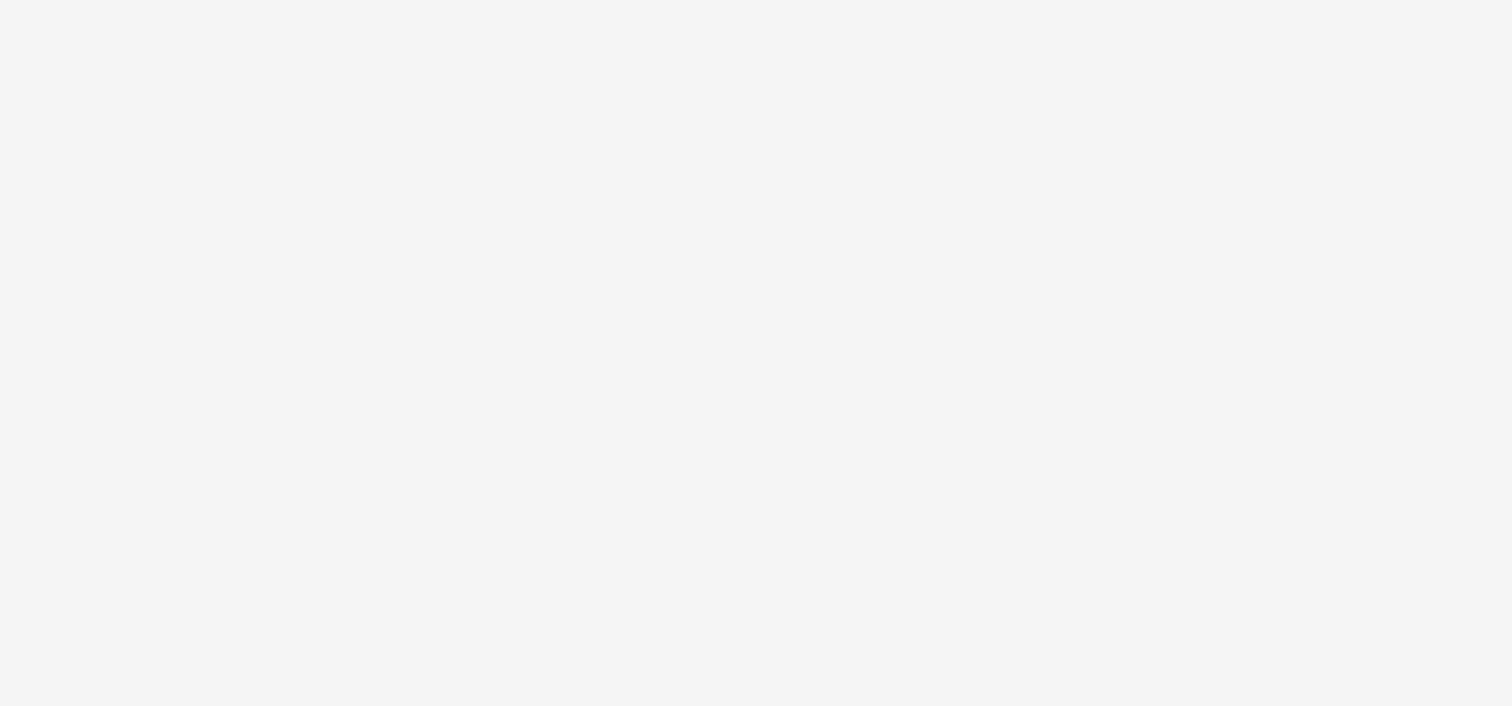 scroll, scrollTop: 0, scrollLeft: 0, axis: both 